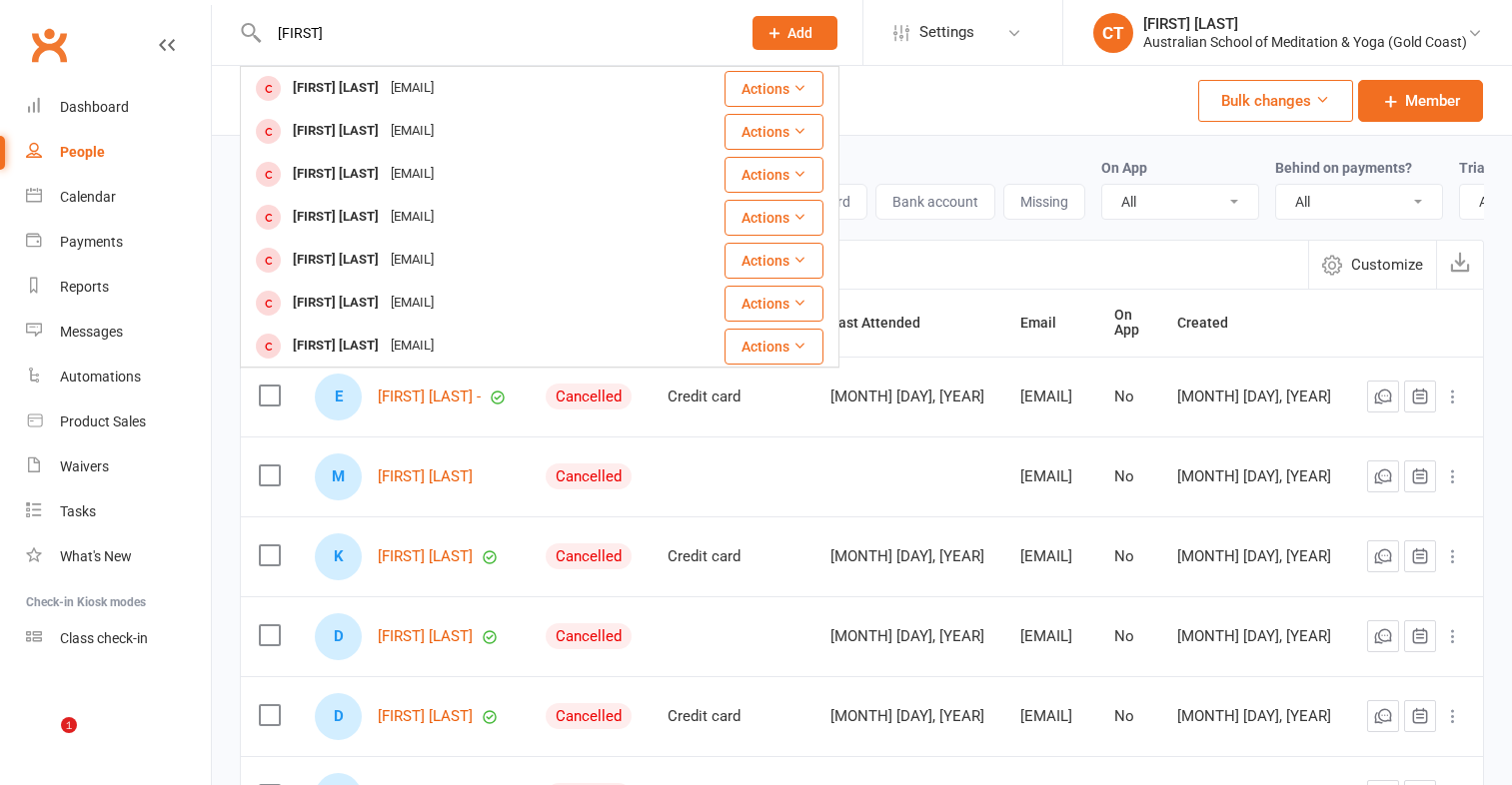 select on "100" 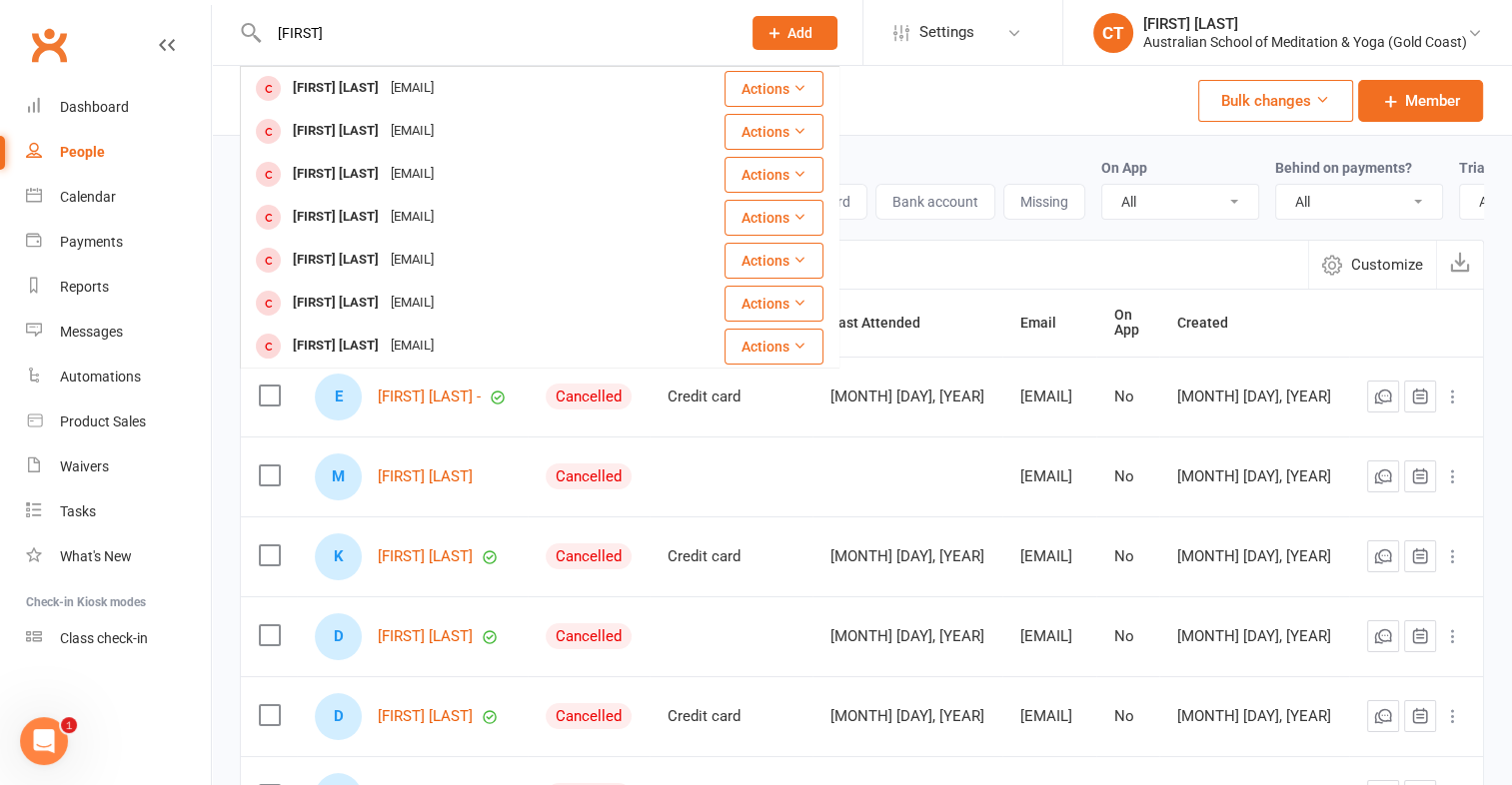 type on "[FIRST]" 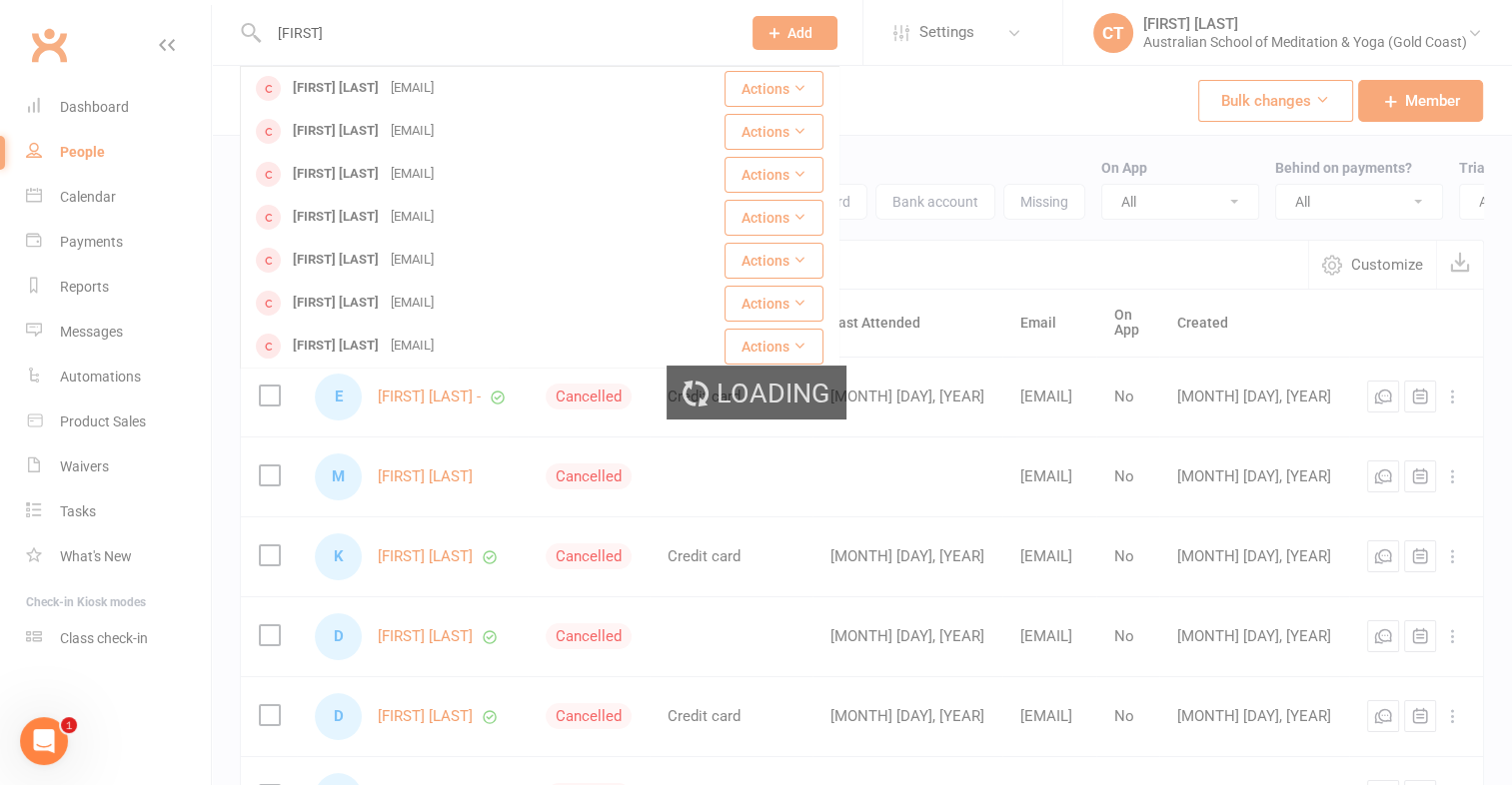 type 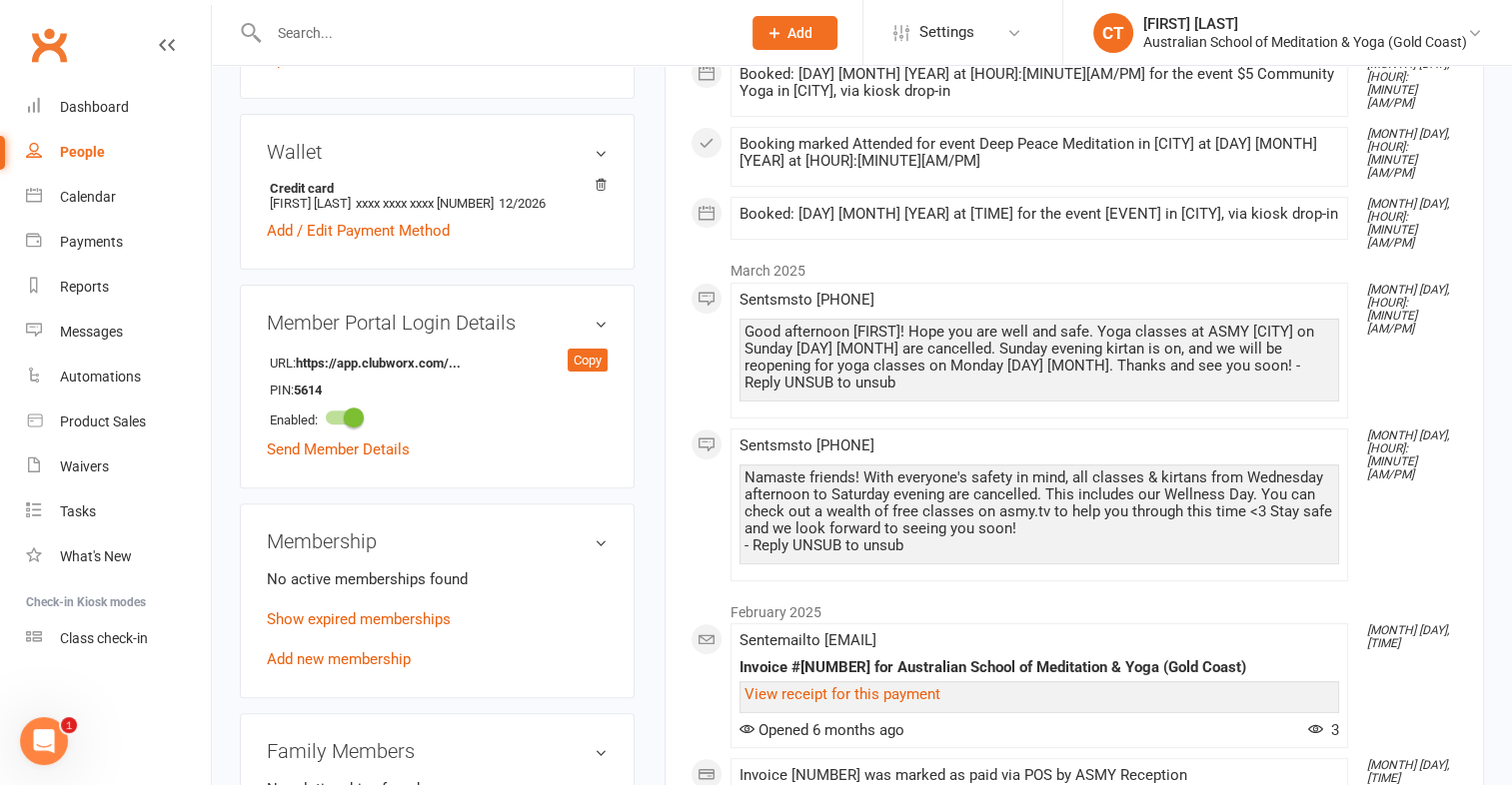 scroll, scrollTop: 593, scrollLeft: 0, axis: vertical 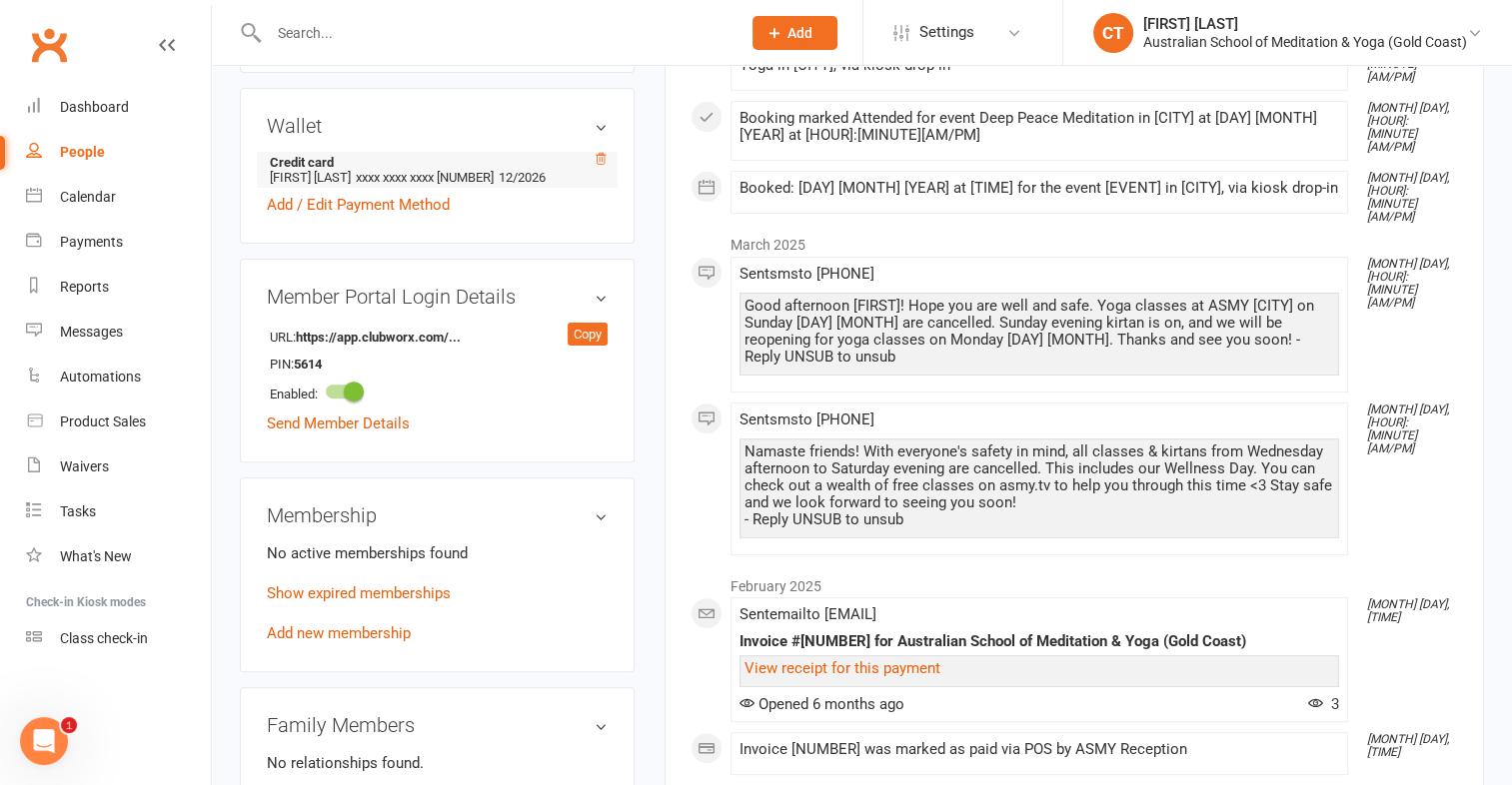 click 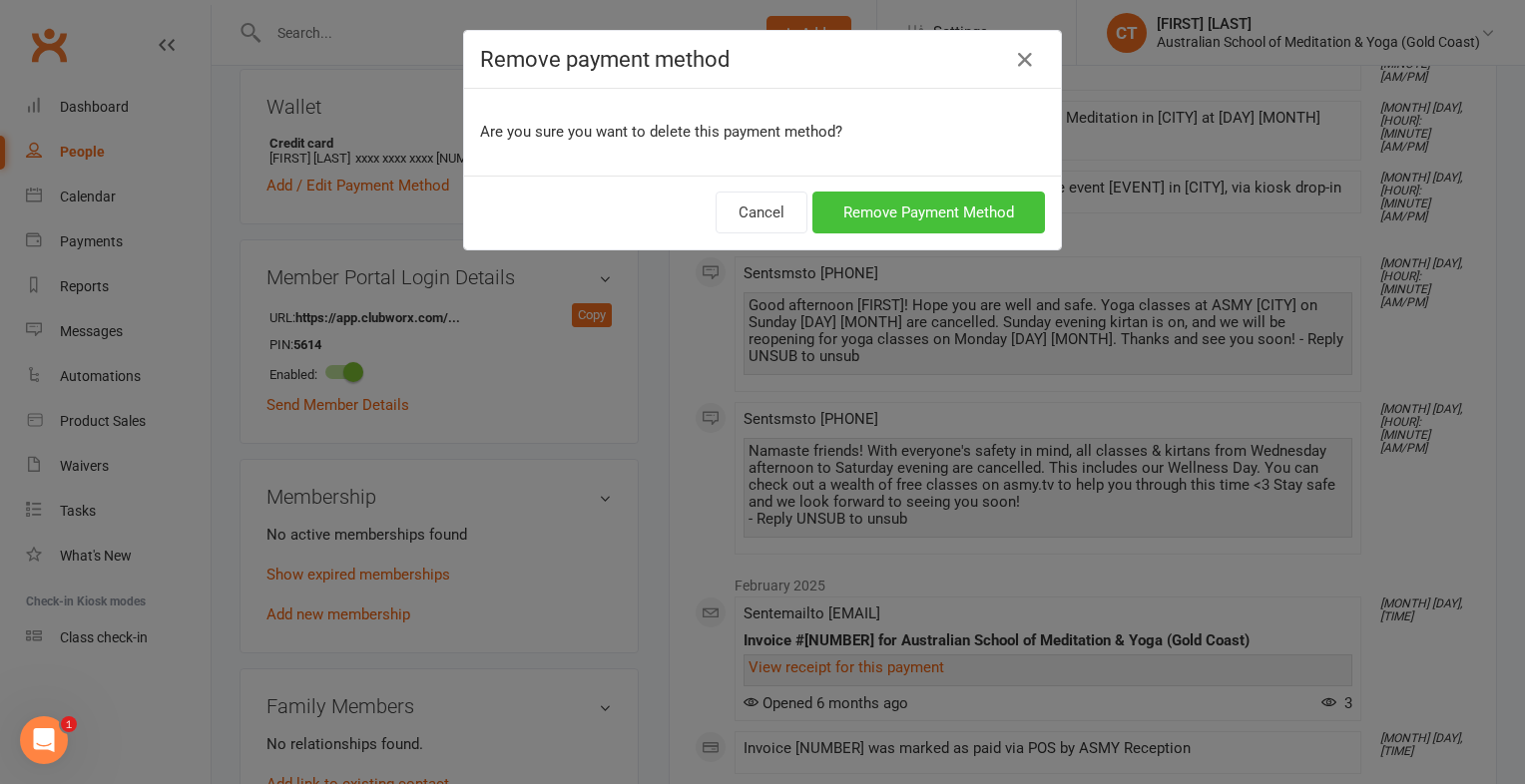 click on "Remove Payment Method" at bounding box center [928, 212] 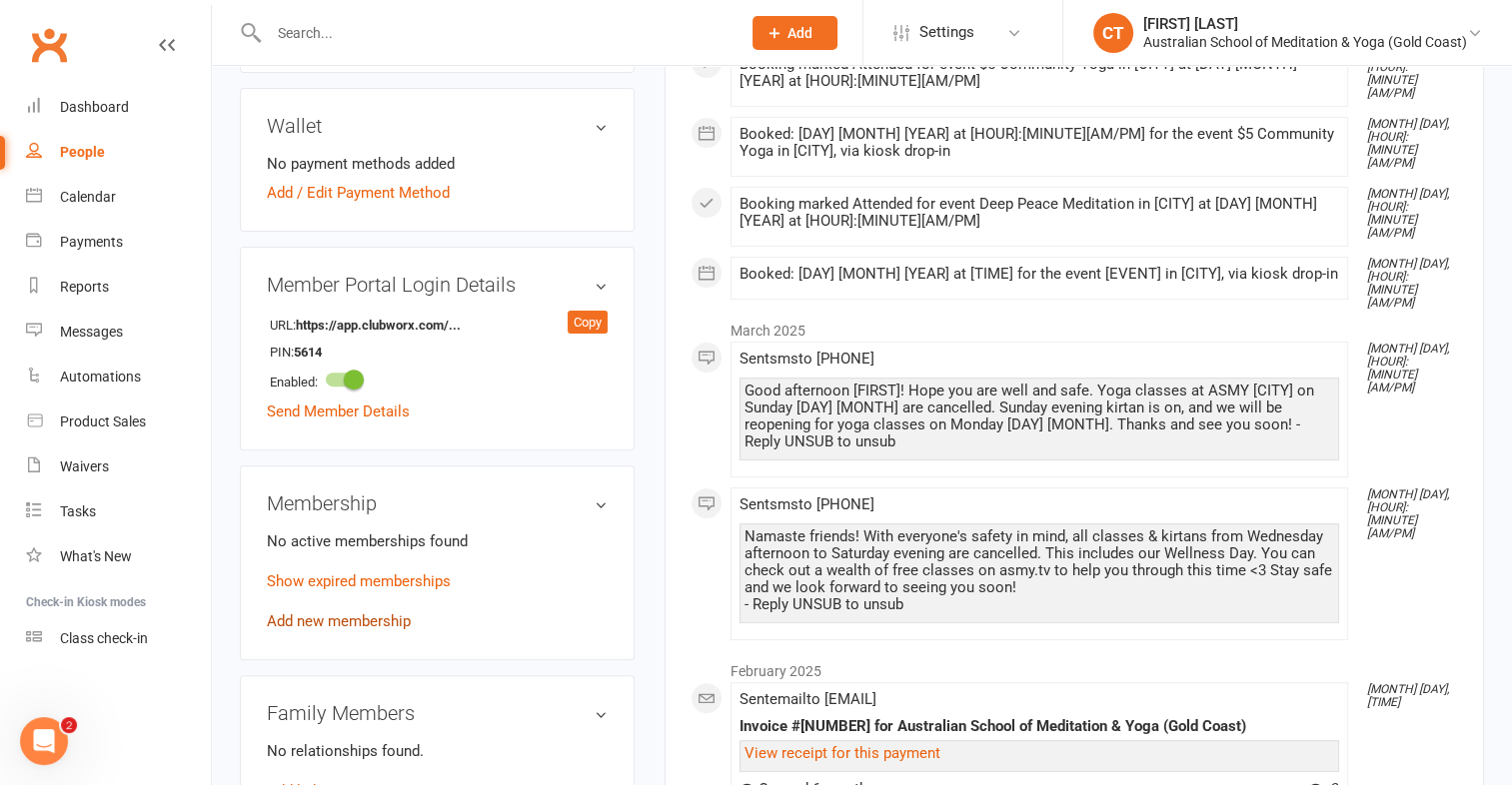 click on "Add new membership" at bounding box center [339, 621] 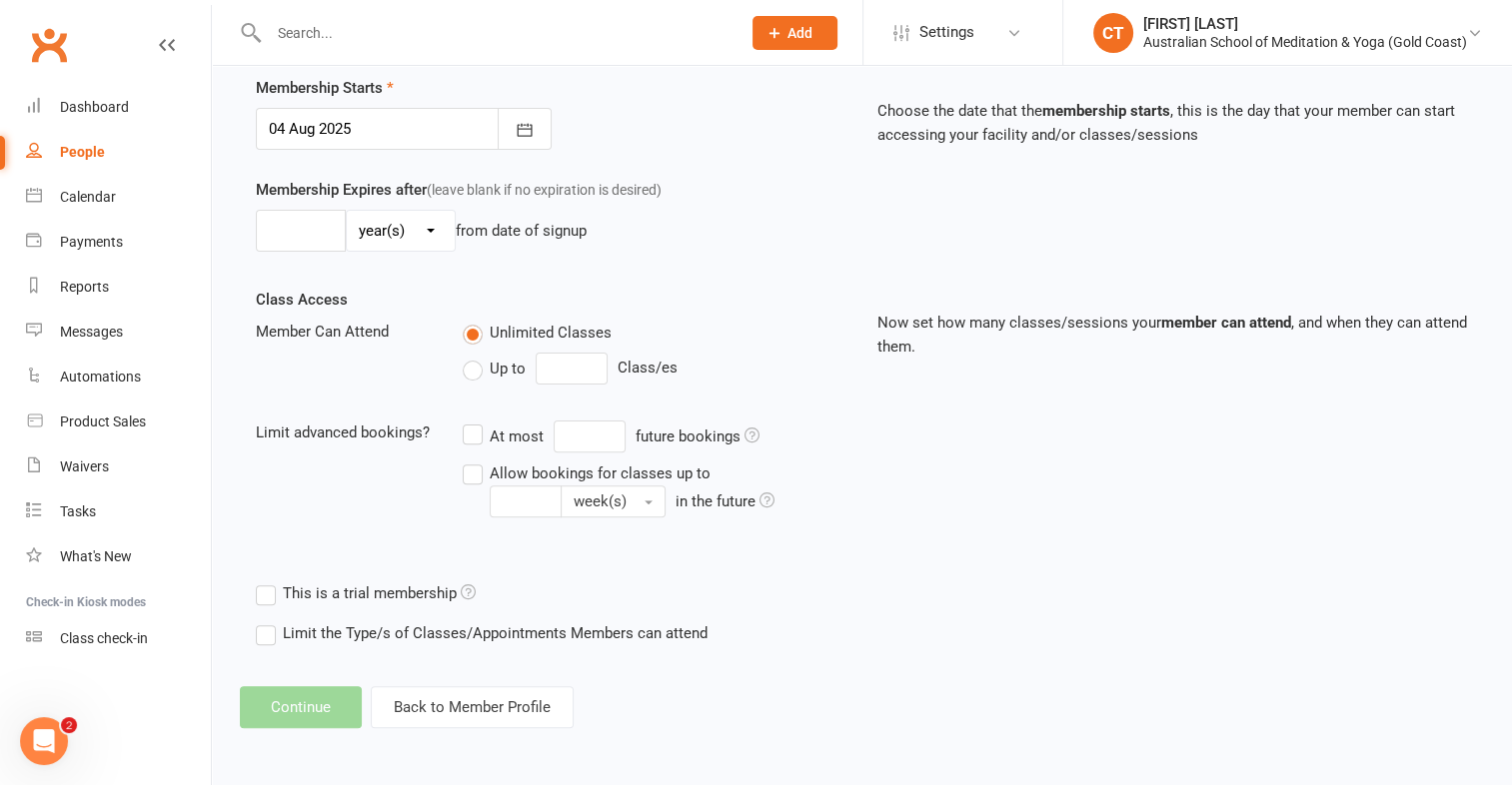 scroll, scrollTop: 0, scrollLeft: 0, axis: both 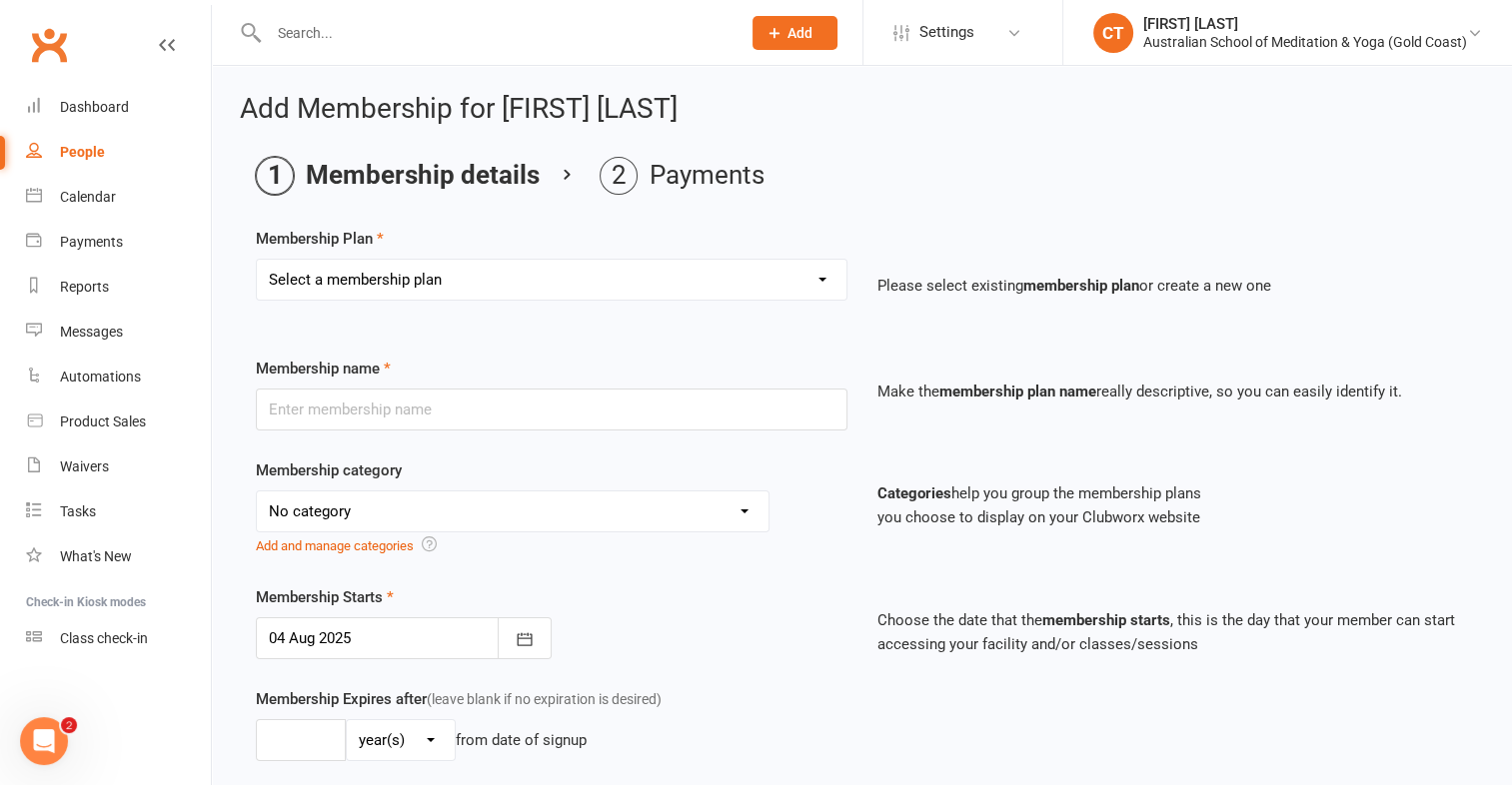 click on "Select a membership plan First Time Intro Offer (1 month Unlimited Meditation & Yoga) 1 Year Unlimited Membership - Weekly Recurring Payments Mindful Kids Meditation & Yoga Membership Mindful Kids Meditation & Yoga Membership (Concession) Yoga Asana 1 Class Pass Yoga Asana 1 Class Pass (Concession) Meditation 1 Class Pass [1 x $5] Community Yoga 1 Class Pass (1 x $5 class) CLASS PASS: 1 Yoga or Meditation Class Mindful Kids Meditation & Yoga 1 Class Pass Mindful Kids Meditation & Yoga 1 Class Pass (Concession/More Than One) Mindful Parents 1 Class Pass (For Tues Stretch & Relax) Labrador/Nerang Yoga 5 Class Pass Labrador/Nerang Yoga 10 Class Pass Teachers/Complimentary (MANAGEMENT USE ONLY) FIRST RESPONDERS 3 Month Pass Workshop 1 Month Membership (MANAGEMENT USE ONLY) Free! 1 Yoga or Meditation Class 12 Yoga Asana Class Pass 6 Yoga Asana Class Pass 7 Day Holiday Membership 6 Month Unlimited Membership - Weekly Recurring Payments 20 Yoga Asana Class Pass 12 Yoga Asana Class Pass (Concession)" at bounding box center [552, 280] 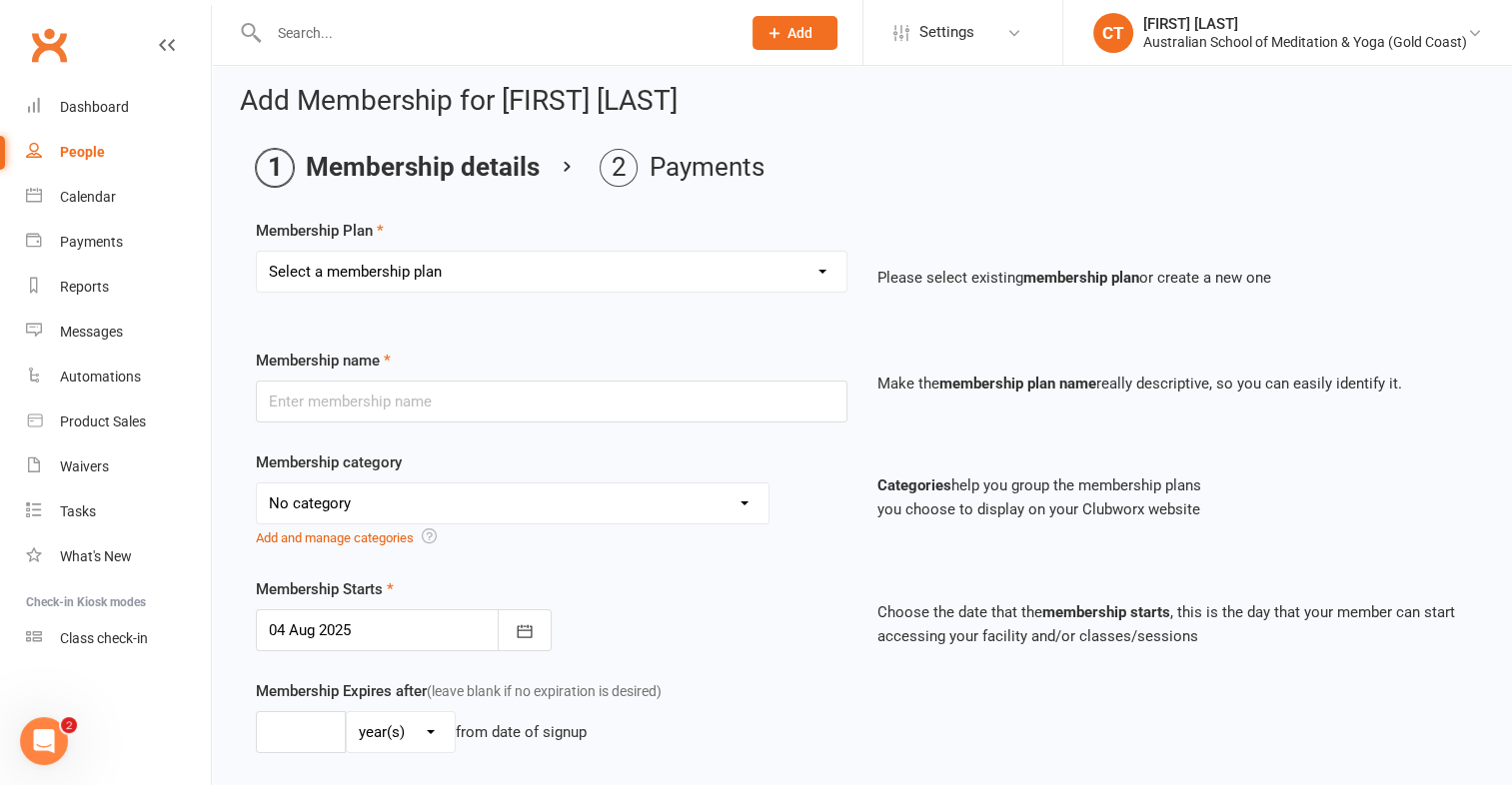 scroll, scrollTop: 0, scrollLeft: 0, axis: both 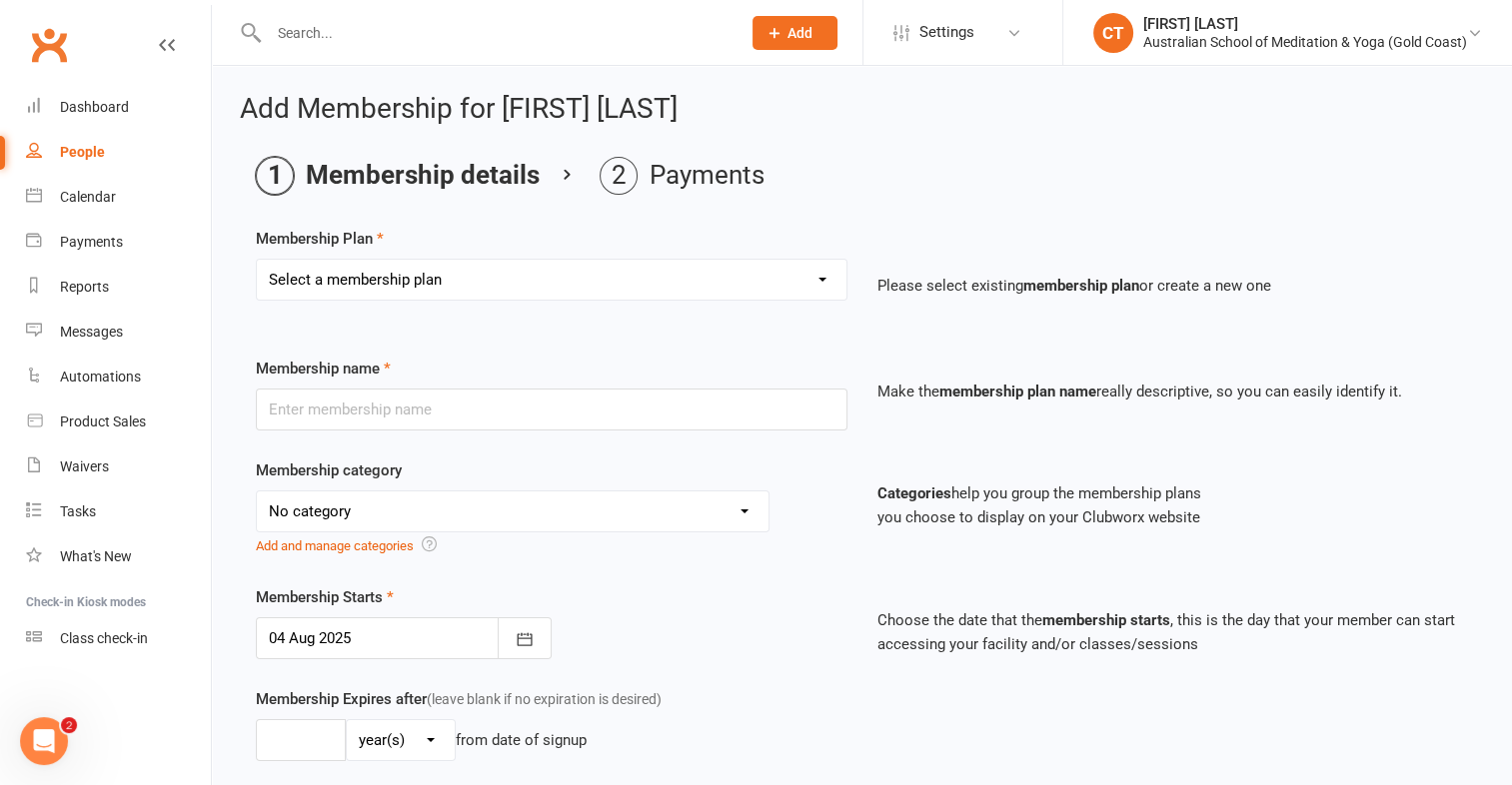 click on "Select a membership plan First Time Intro Offer (1 month Unlimited Meditation & Yoga) 1 Year Unlimited Membership - Weekly Recurring Payments Mindful Kids Meditation & Yoga Membership Mindful Kids Meditation & Yoga Membership (Concession) Yoga Asana 1 Class Pass Yoga Asana 1 Class Pass (Concession) Meditation 1 Class Pass [1 x $5] Community Yoga 1 Class Pass (1 x $5 class) CLASS PASS: 1 Yoga or Meditation Class Mindful Kids Meditation & Yoga 1 Class Pass Mindful Kids Meditation & Yoga 1 Class Pass (Concession/More Than One) Mindful Parents 1 Class Pass (For Tues Stretch & Relax) Labrador/Nerang Yoga 5 Class Pass Labrador/Nerang Yoga 10 Class Pass Teachers/Complimentary (MANAGEMENT USE ONLY) FIRST RESPONDERS 3 Month Pass Workshop 1 Month Membership (MANAGEMENT USE ONLY) Free! 1 Yoga or Meditation Class 12 Yoga Asana Class Pass 6 Yoga Asana Class Pass 7 Day Holiday Membership 6 Month Unlimited Membership - Weekly Recurring Payments 20 Yoga Asana Class Pass 12 Yoga Asana Class Pass (Concession)" at bounding box center (552, 280) 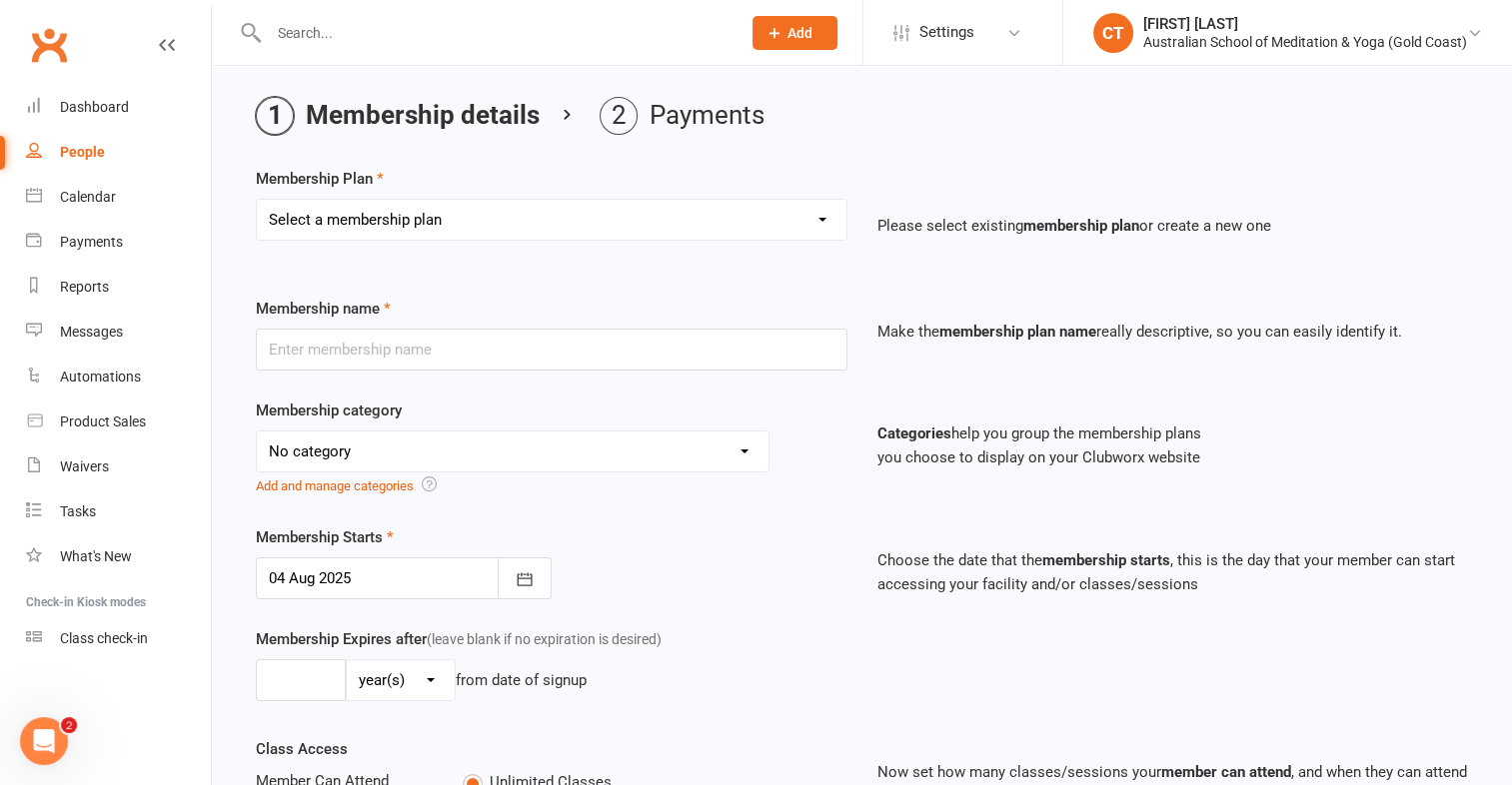 scroll, scrollTop: 40, scrollLeft: 0, axis: vertical 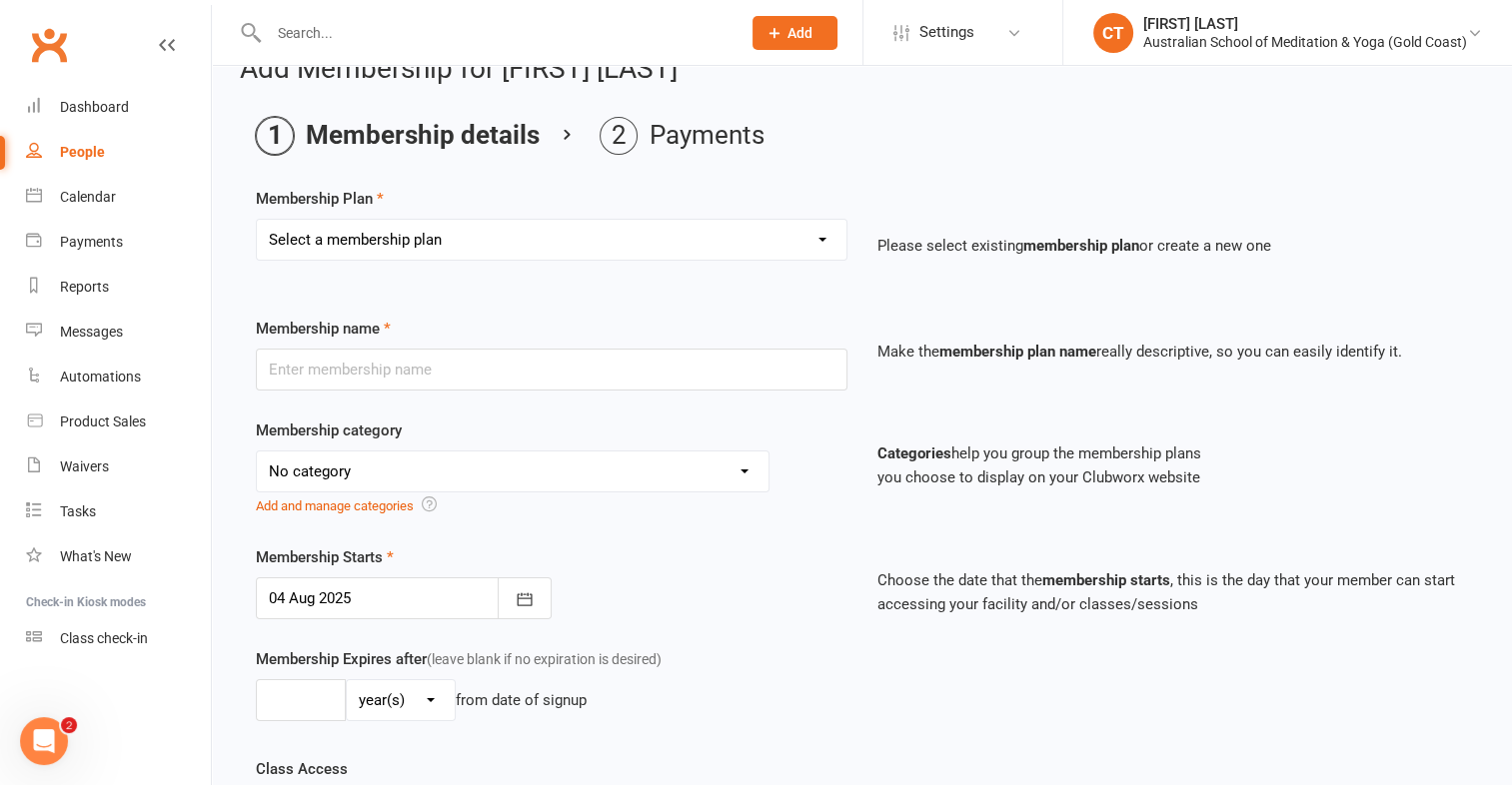 click on "Select a membership plan First Time Intro Offer (1 month Unlimited Meditation & Yoga) 1 Year Unlimited Membership - Weekly Recurring Payments Mindful Kids Meditation & Yoga Membership Mindful Kids Meditation & Yoga Membership (Concession) Yoga Asana 1 Class Pass Yoga Asana 1 Class Pass (Concession) Meditation 1 Class Pass [1 x $5] Community Yoga 1 Class Pass (1 x $5 class) CLASS PASS: 1 Yoga or Meditation Class Mindful Kids Meditation & Yoga 1 Class Pass Mindful Kids Meditation & Yoga 1 Class Pass (Concession/More Than One) Mindful Parents 1 Class Pass (For Tues Stretch & Relax) Labrador/Nerang Yoga 5 Class Pass Labrador/Nerang Yoga 10 Class Pass Teachers/Complimentary (MANAGEMENT USE ONLY) FIRST RESPONDERS 3 Month Pass Workshop 1 Month Membership (MANAGEMENT USE ONLY) Free! 1 Yoga or Meditation Class 12 Yoga Asana Class Pass 6 Yoga Asana Class Pass 7 Day Holiday Membership 6 Month Unlimited Membership - Weekly Recurring Payments 20 Yoga Asana Class Pass 12 Yoga Asana Class Pass (Concession)" at bounding box center (552, 240) 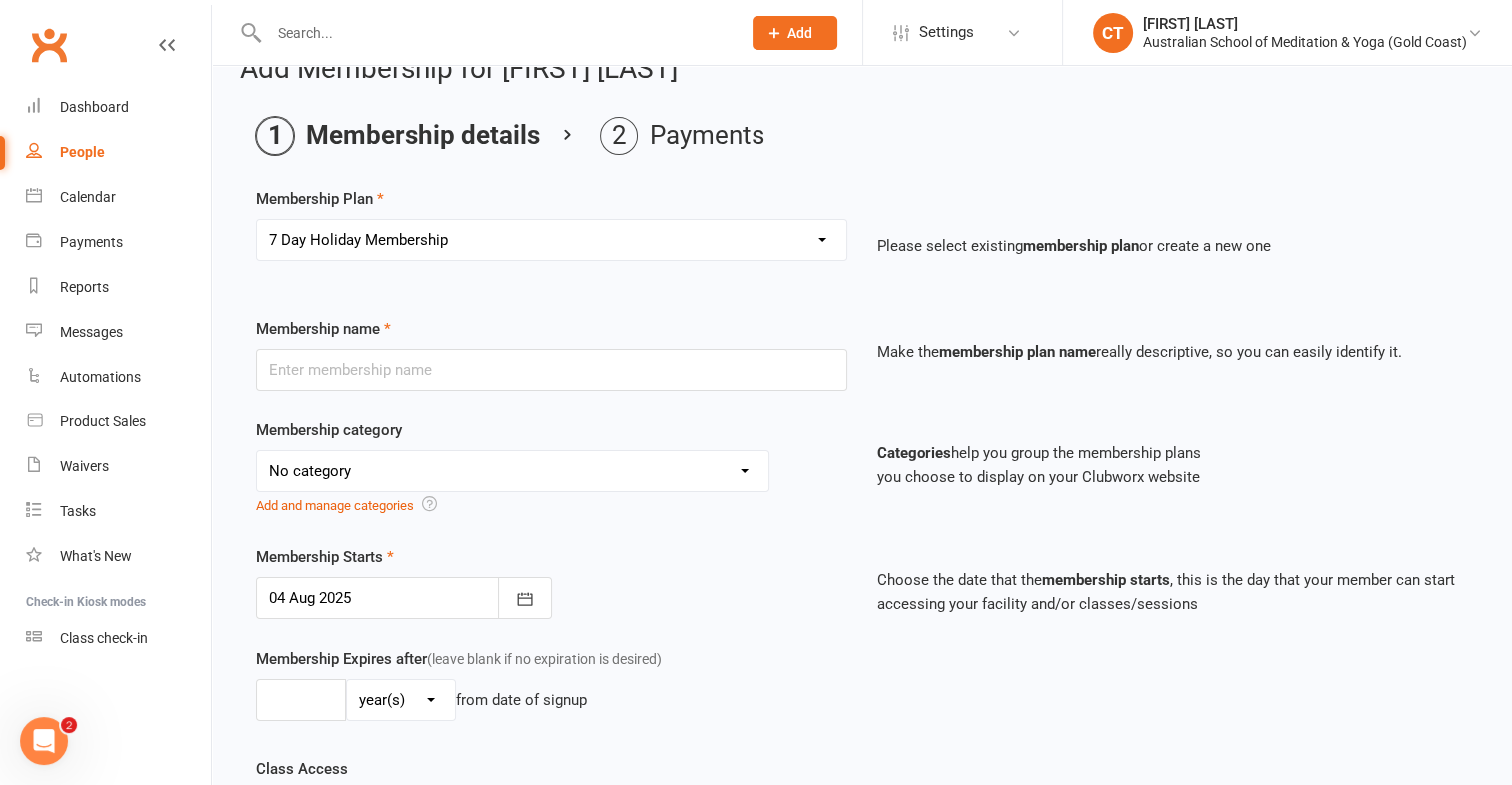click on "Select a membership plan First Time Intro Offer (1 month Unlimited Meditation & Yoga) 1 Year Unlimited Membership - Weekly Recurring Payments Mindful Kids Meditation & Yoga Membership Mindful Kids Meditation & Yoga Membership (Concession) Yoga Asana 1 Class Pass Yoga Asana 1 Class Pass (Concession) Meditation 1 Class Pass [1 x $5] Community Yoga 1 Class Pass (1 x $5 class) CLASS PASS: 1 Yoga or Meditation Class Mindful Kids Meditation & Yoga 1 Class Pass Mindful Kids Meditation & Yoga 1 Class Pass (Concession/More Than One) Mindful Parents 1 Class Pass (For Tues Stretch & Relax) Labrador/Nerang Yoga 5 Class Pass Labrador/Nerang Yoga 10 Class Pass Teachers/Complimentary (MANAGEMENT USE ONLY) FIRST RESPONDERS 3 Month Pass Workshop 1 Month Membership (MANAGEMENT USE ONLY) Free! 1 Yoga or Meditation Class 12 Yoga Asana Class Pass 6 Yoga Asana Class Pass 7 Day Holiday Membership 6 Month Unlimited Membership - Weekly Recurring Payments 20 Yoga Asana Class Pass 12 Yoga Asana Class Pass (Concession)" at bounding box center (552, 240) 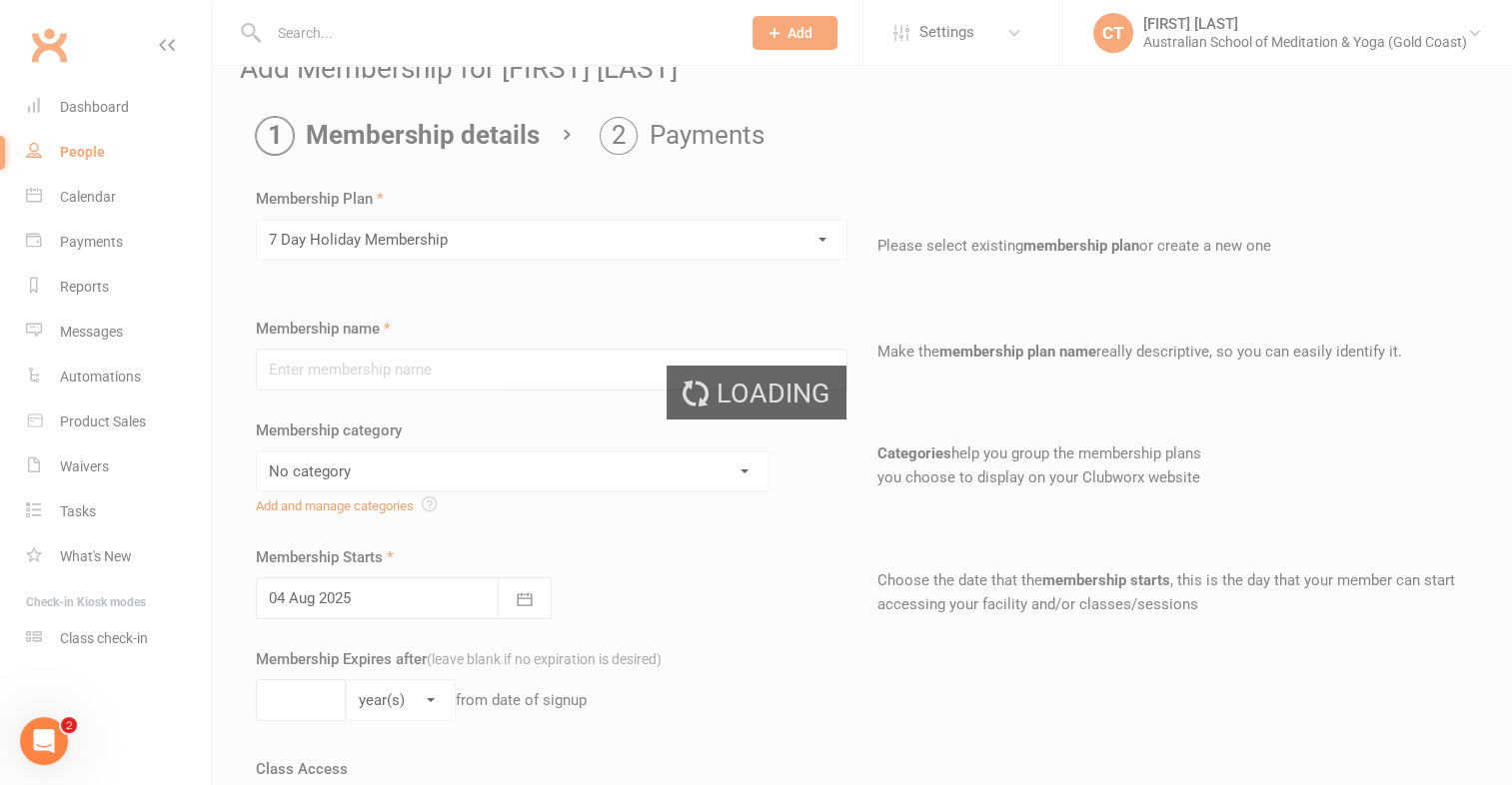 type on "7 Day Holiday Membership" 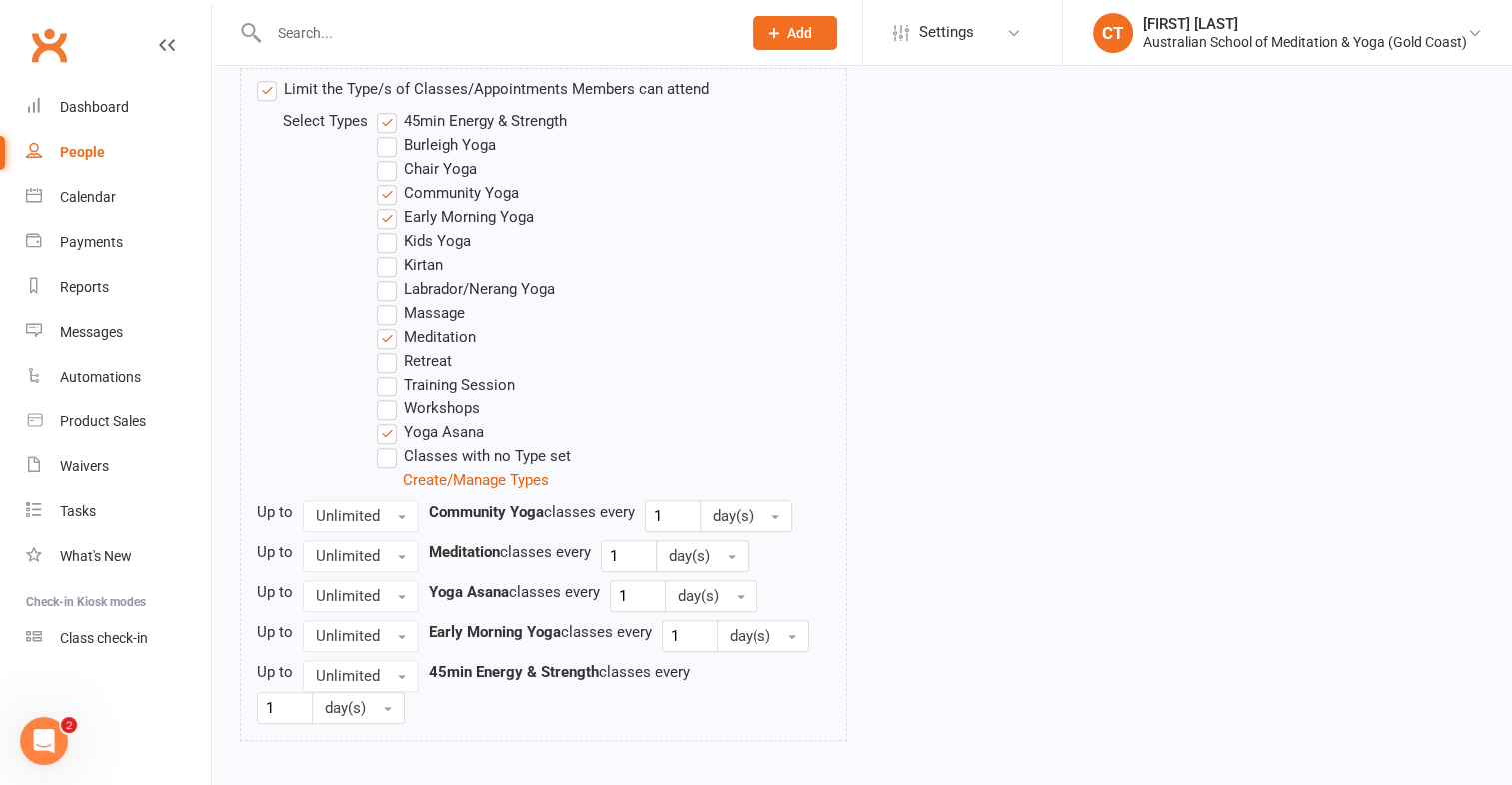 scroll, scrollTop: 1059, scrollLeft: 0, axis: vertical 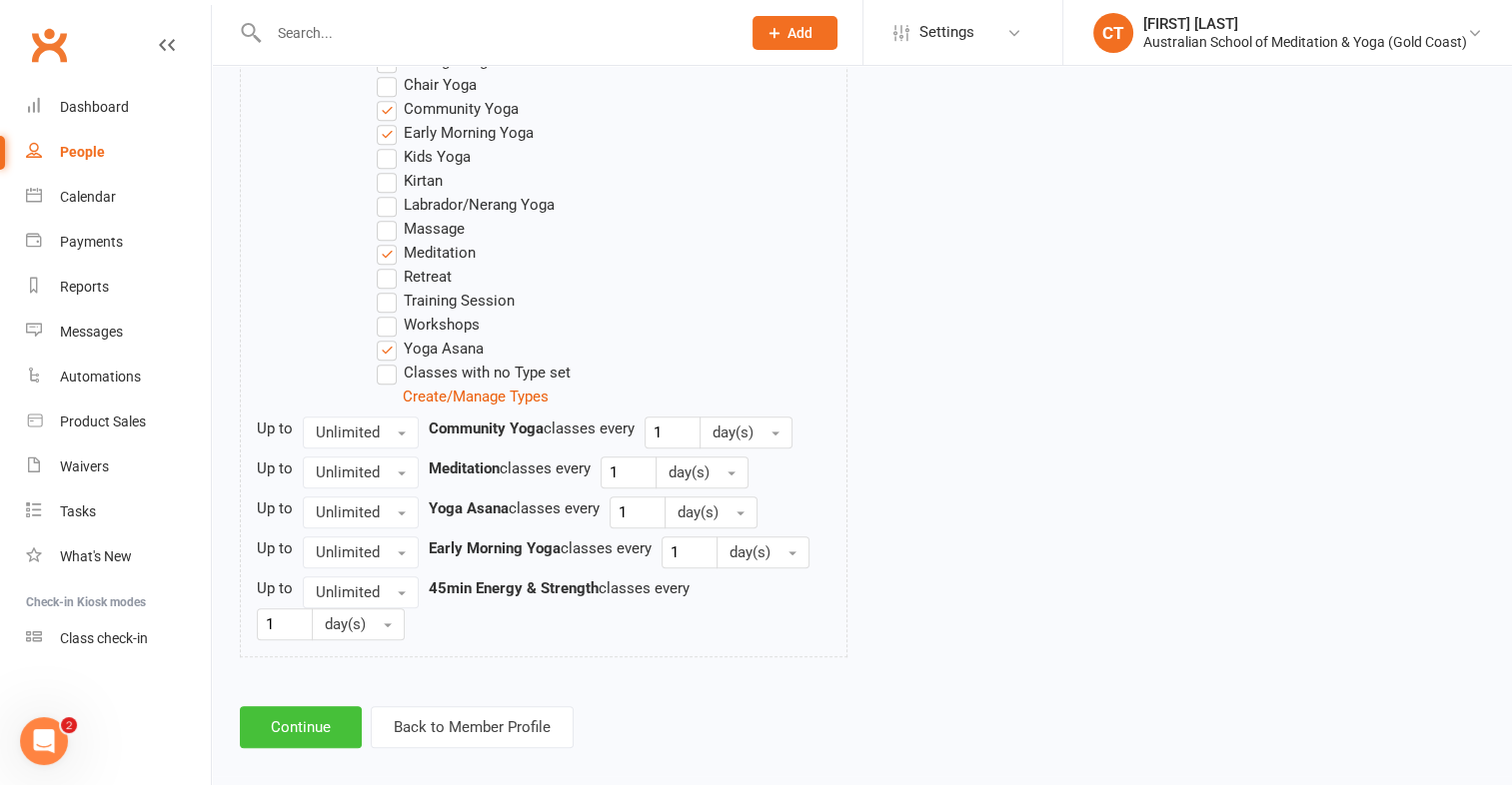 click on "Continue" at bounding box center (301, 727) 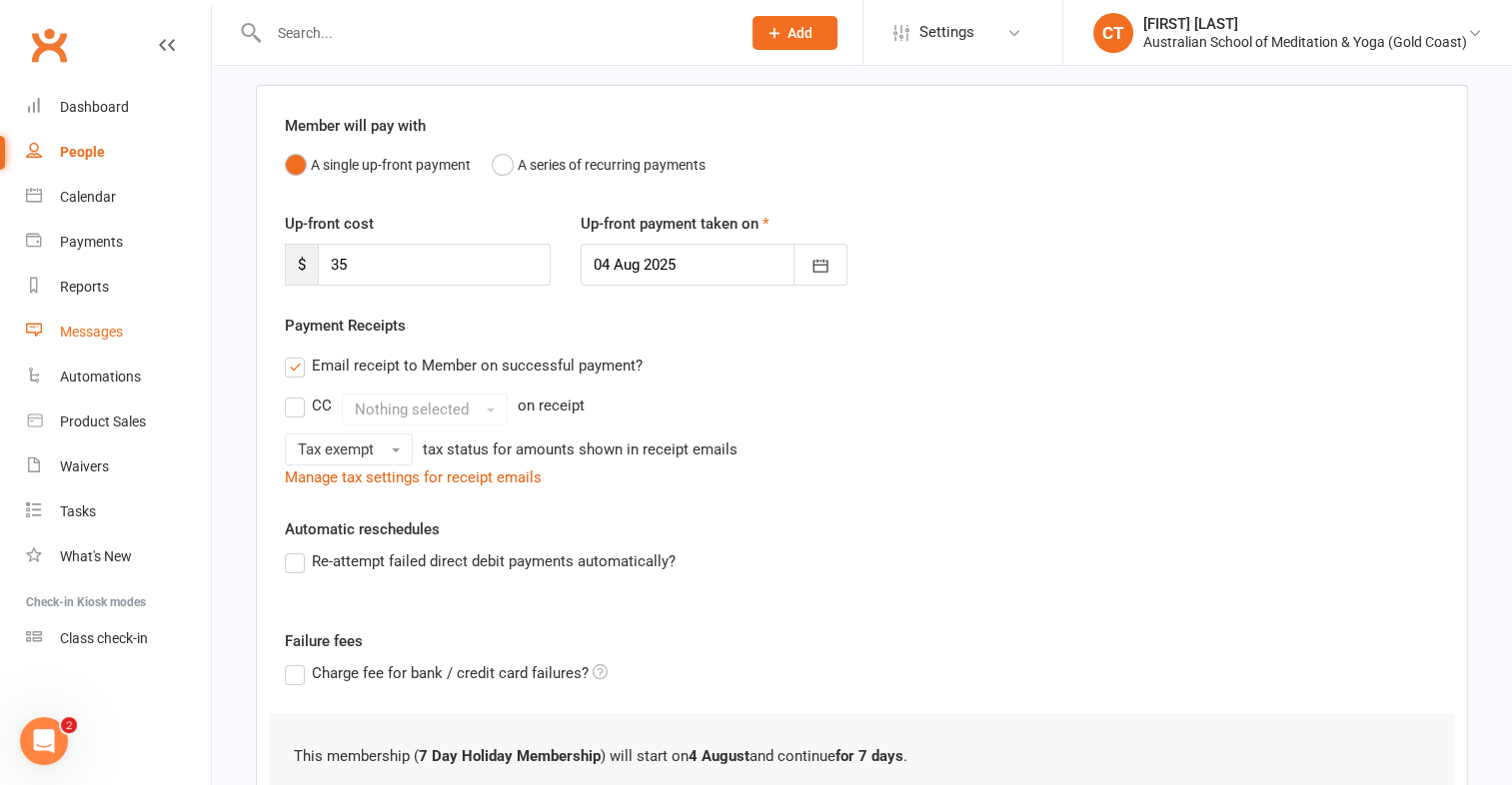 scroll, scrollTop: 380, scrollLeft: 0, axis: vertical 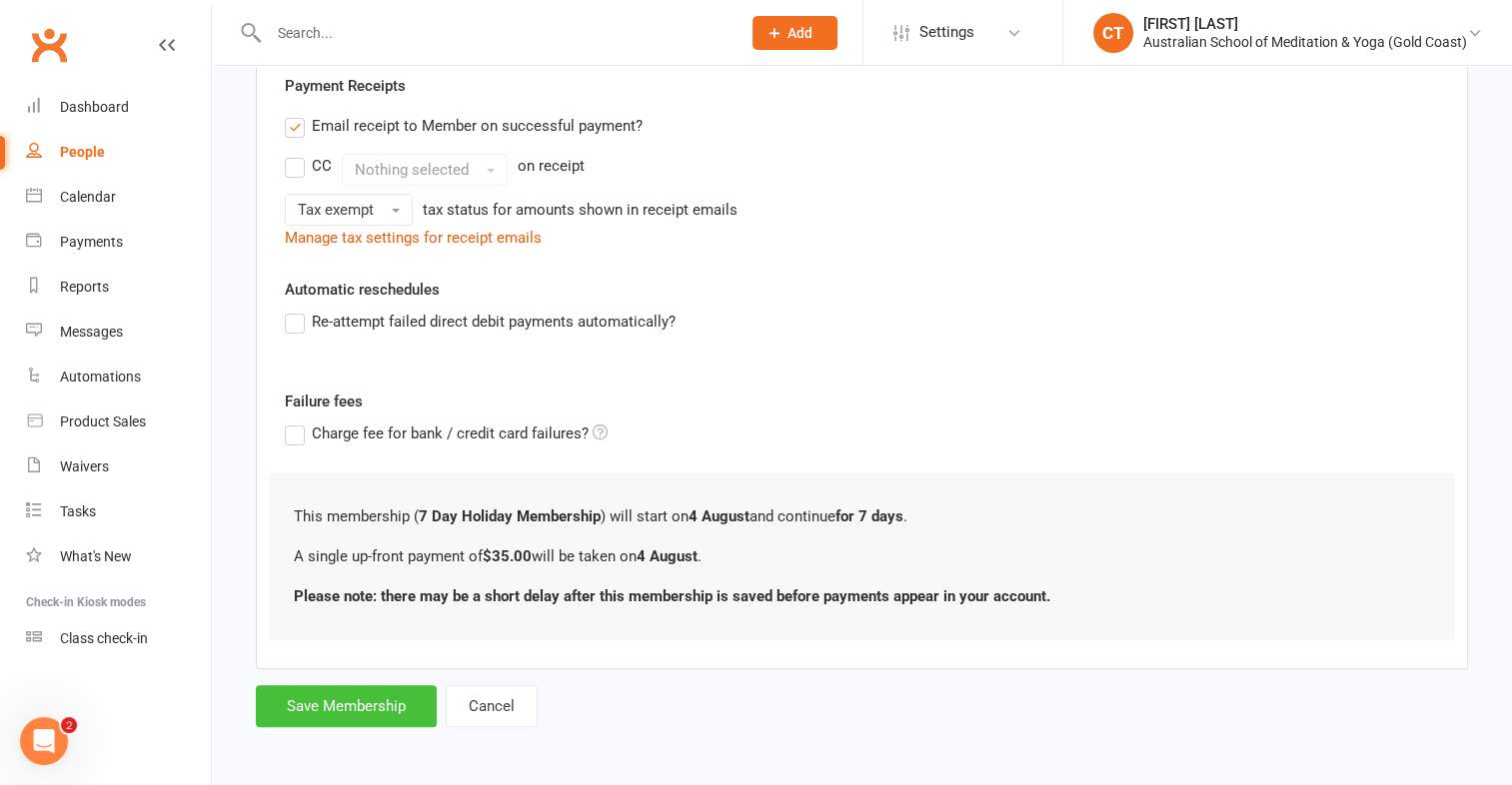 click on "Save Membership" at bounding box center [346, 706] 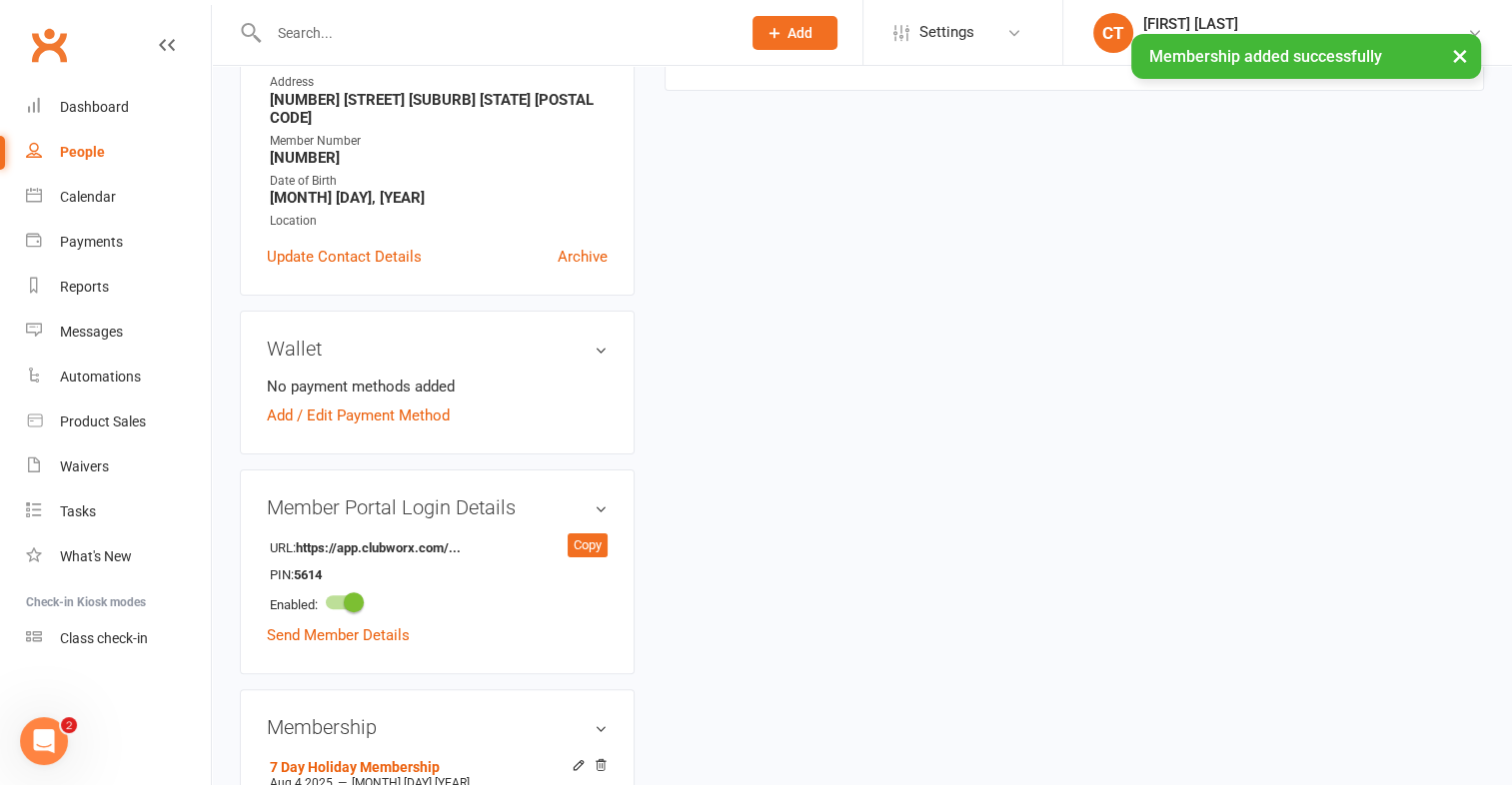 scroll, scrollTop: 0, scrollLeft: 0, axis: both 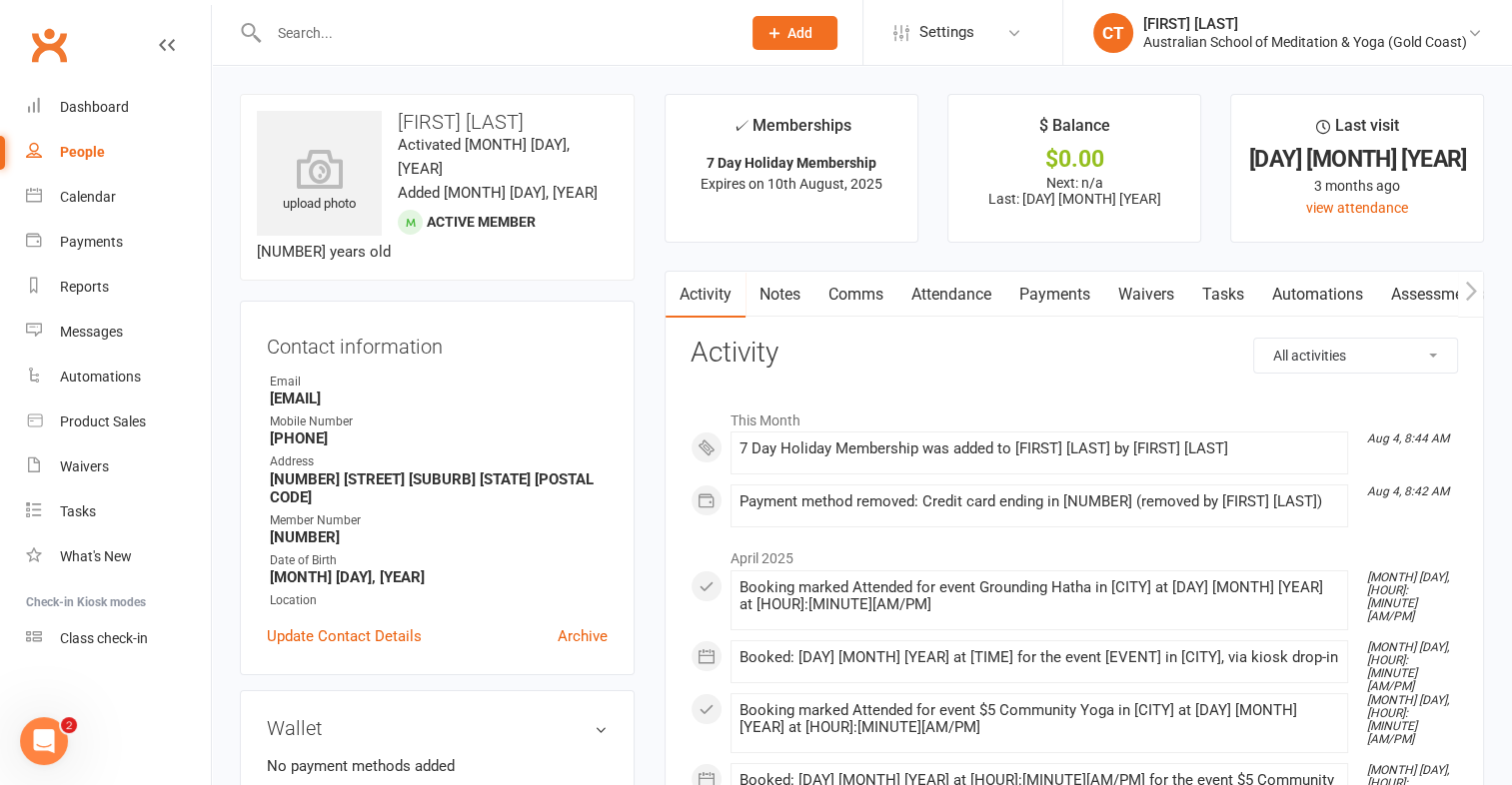 click on "Payments" at bounding box center [1054, 295] 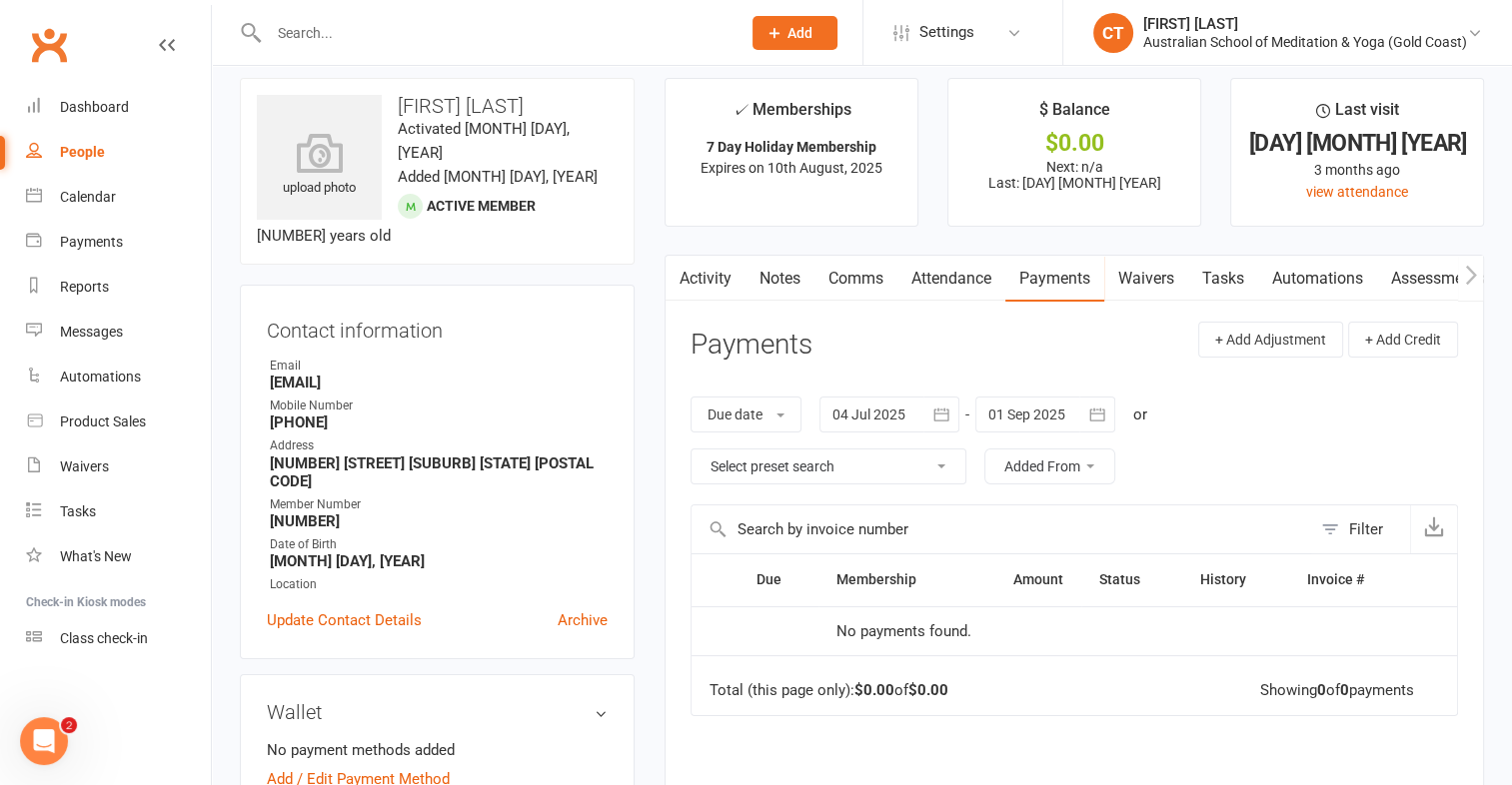 scroll, scrollTop: 0, scrollLeft: 0, axis: both 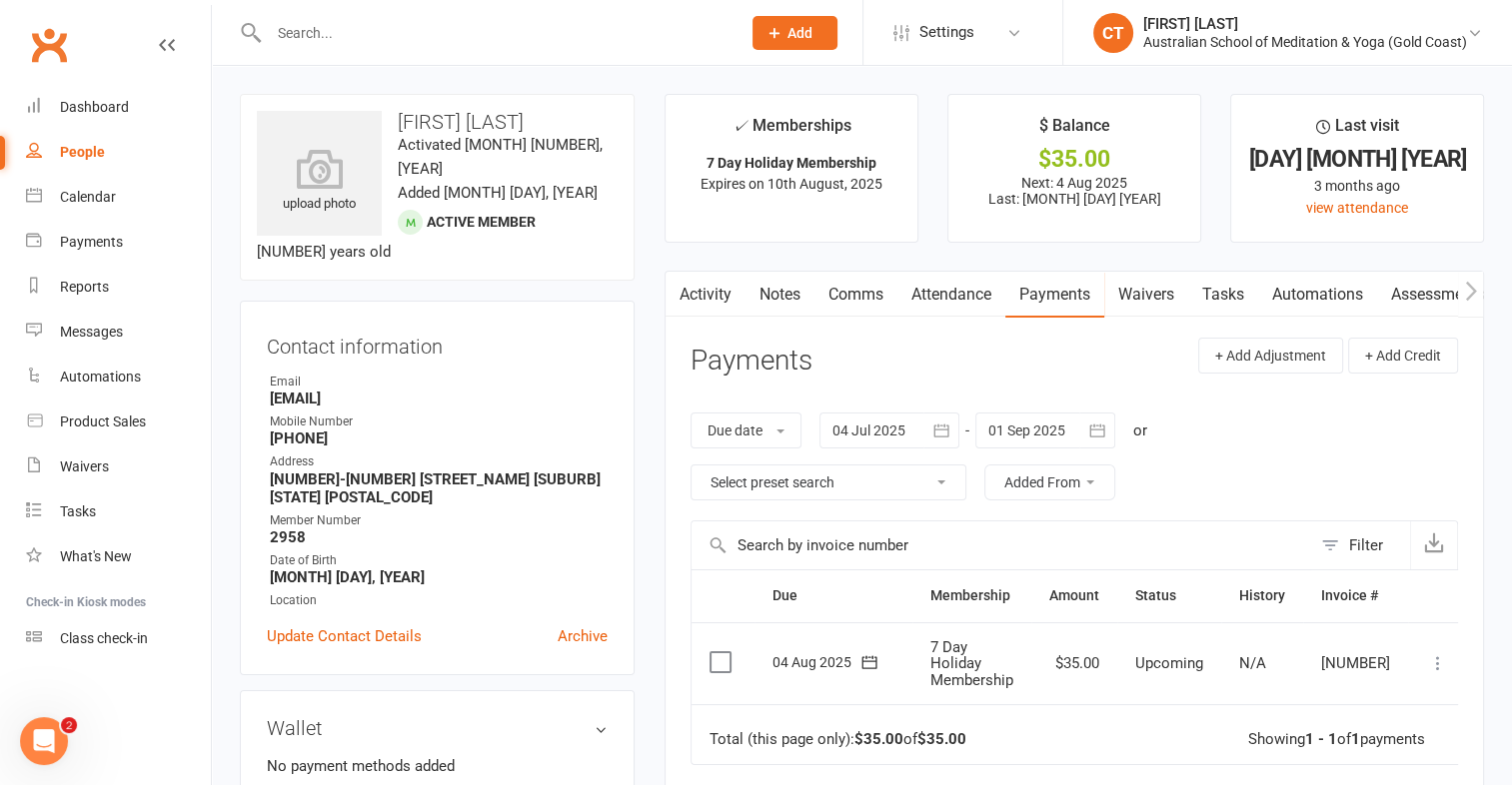 click at bounding box center (723, 662) 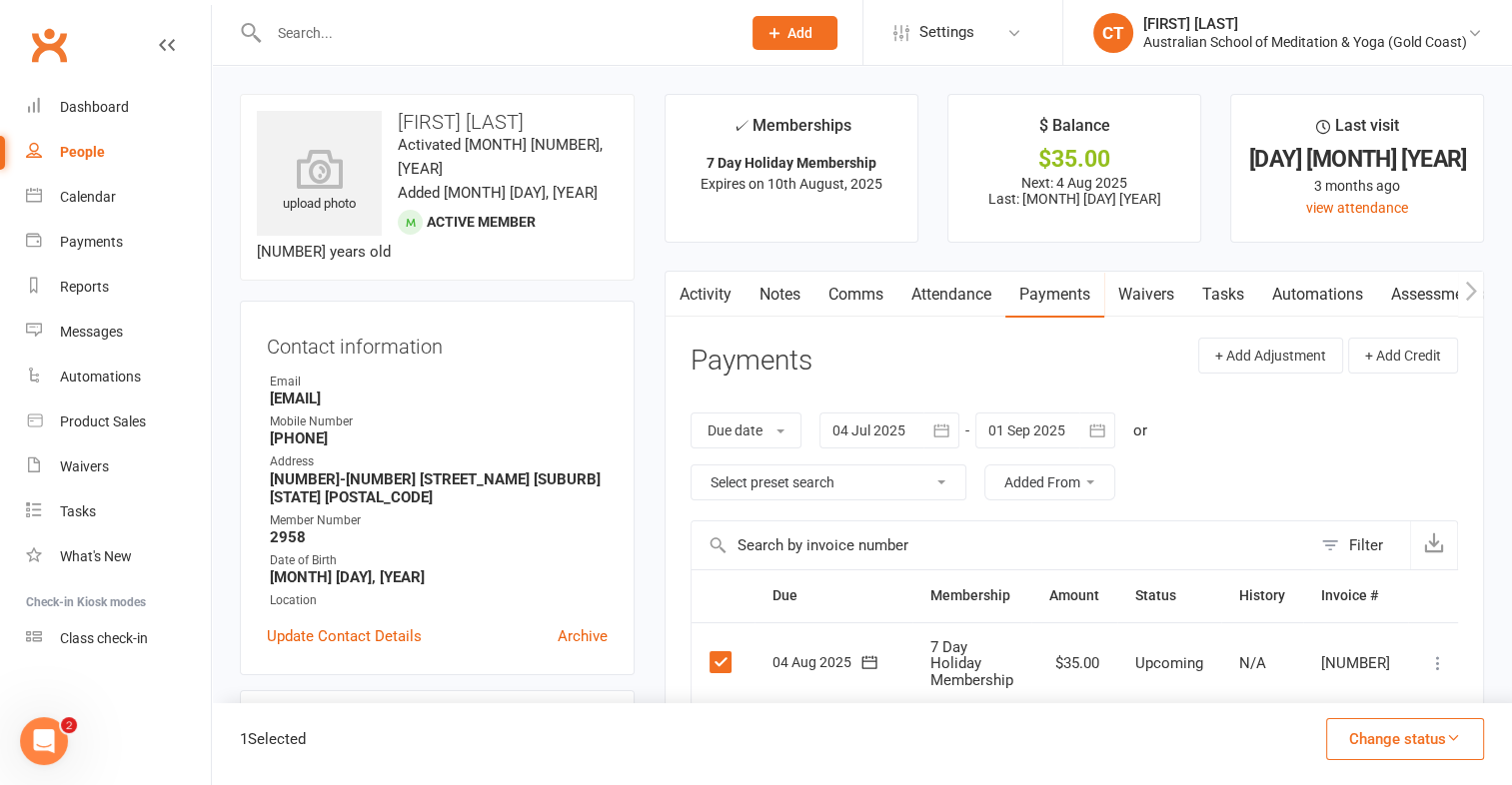 click at bounding box center [1453, 737] 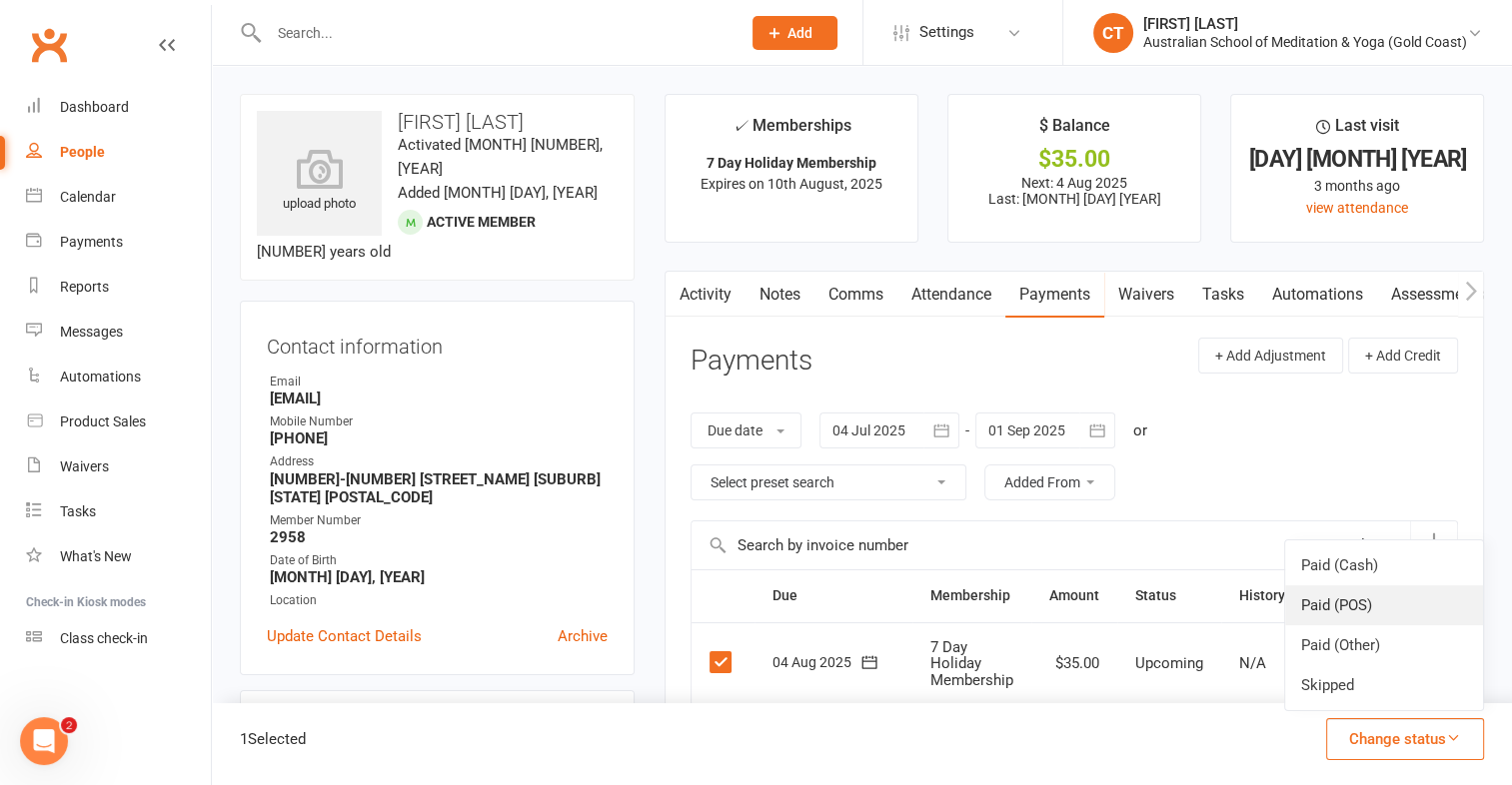 click on "Paid (POS)" at bounding box center [1384, 605] 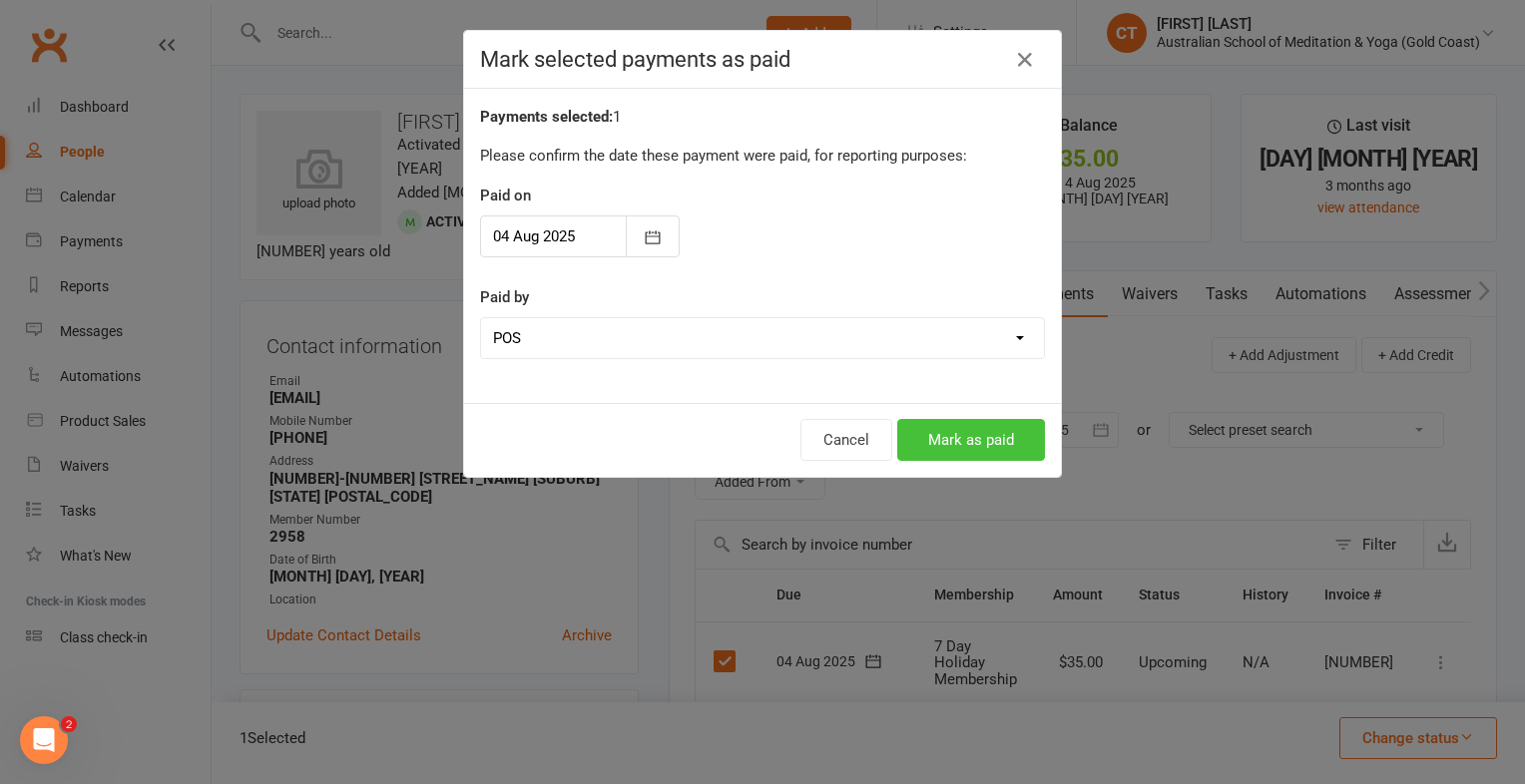 click on "Mark as paid" at bounding box center [971, 440] 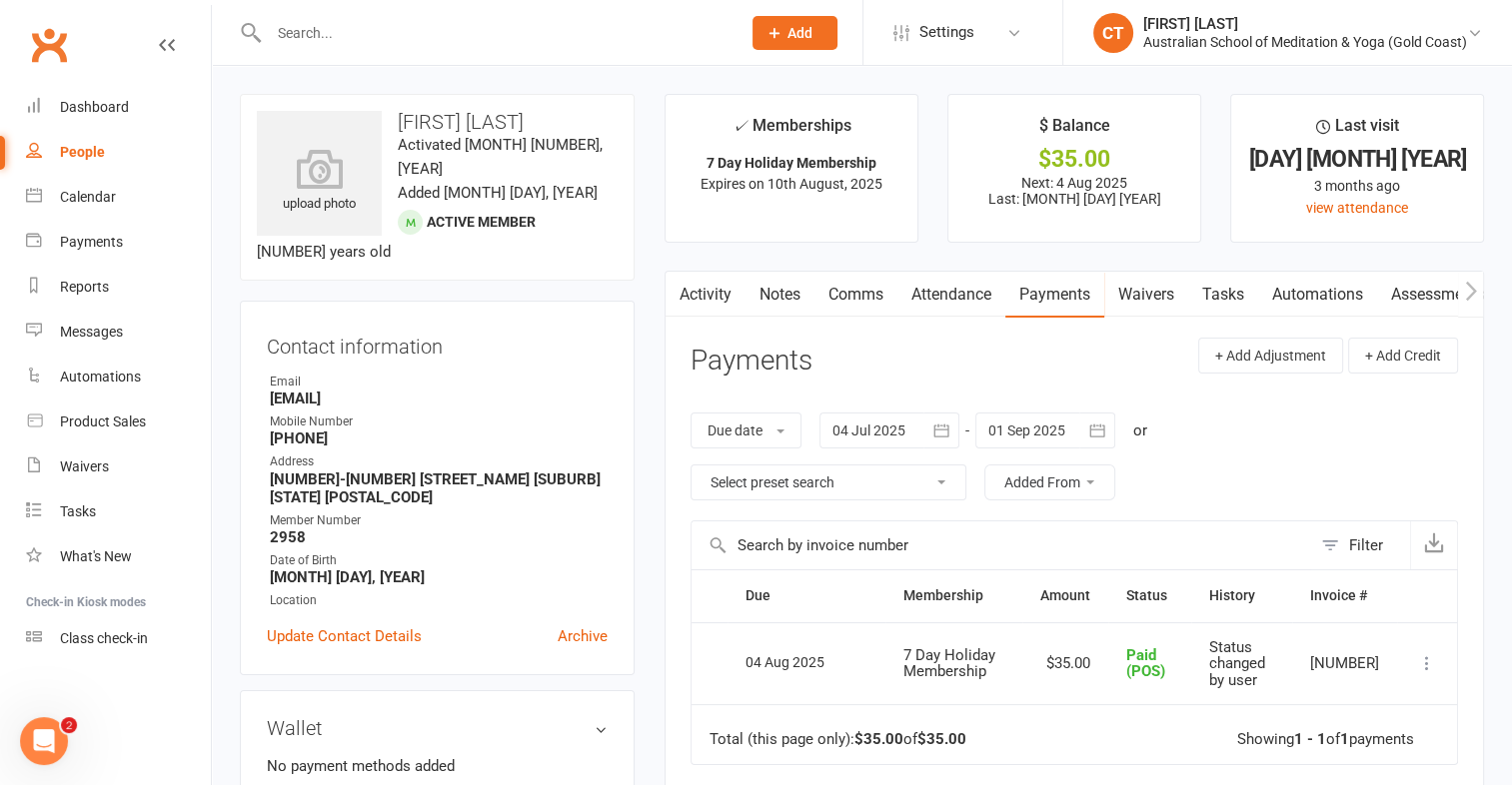 click at bounding box center [495, 33] 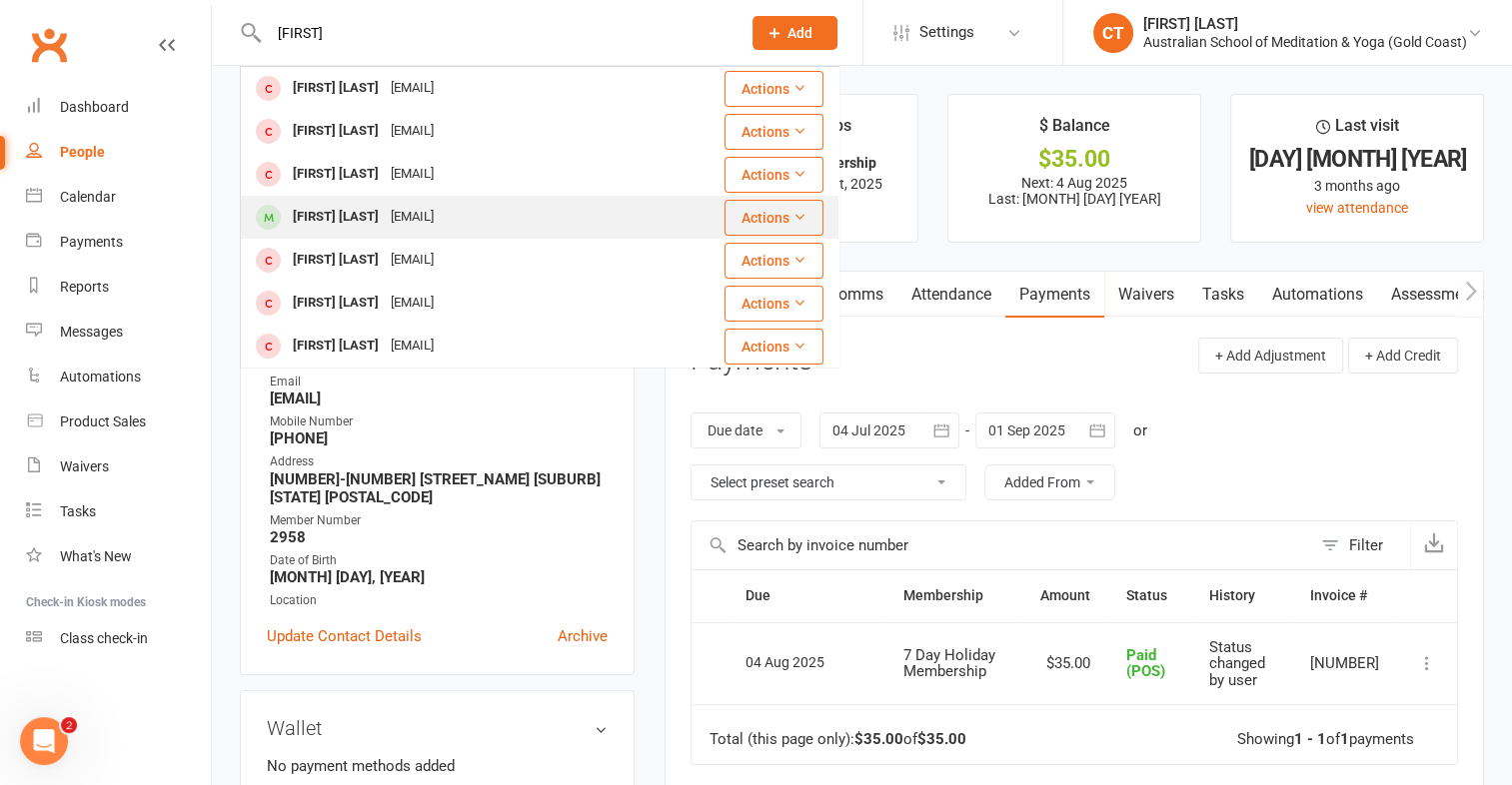 type on "gail" 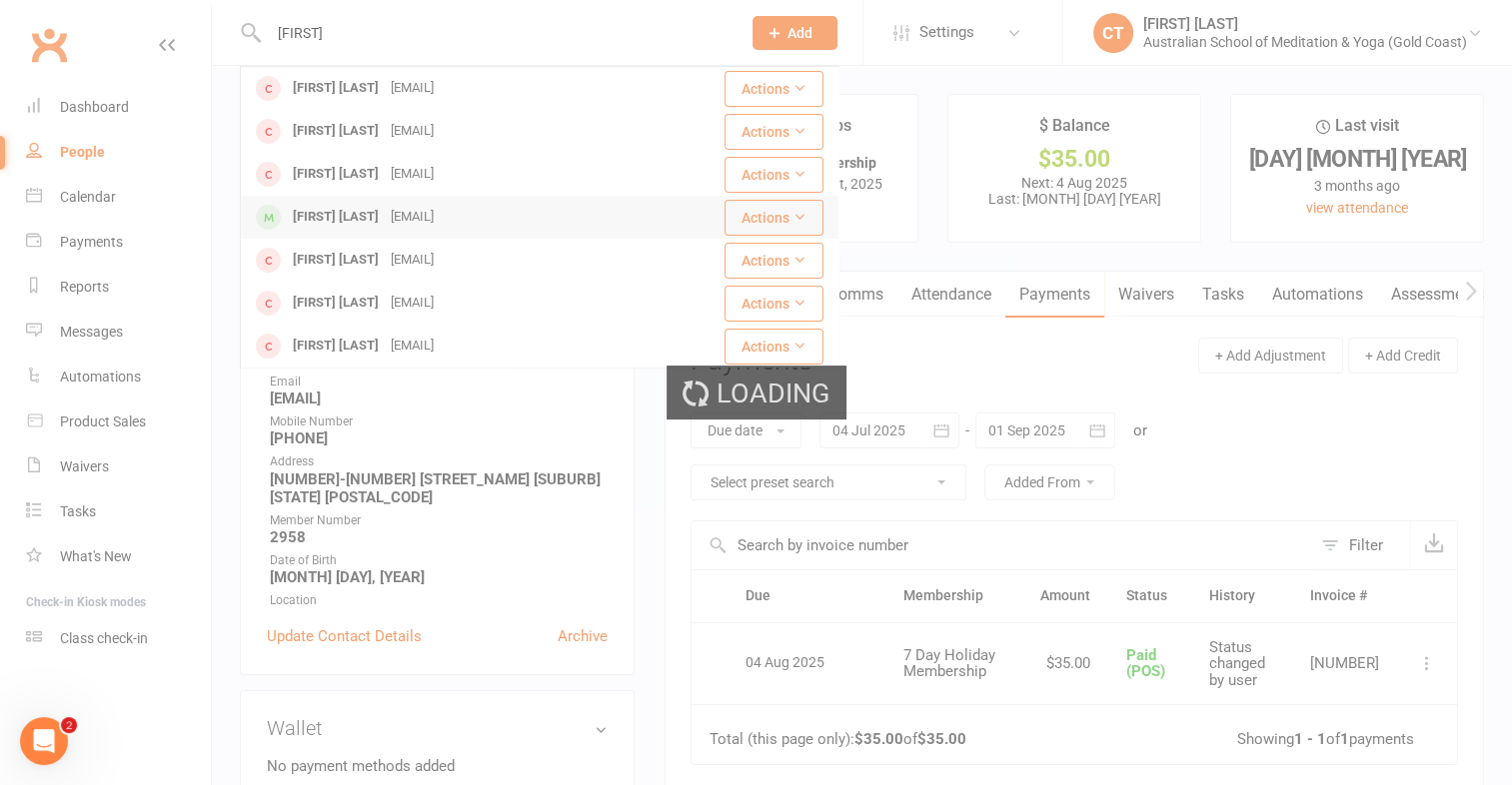 type 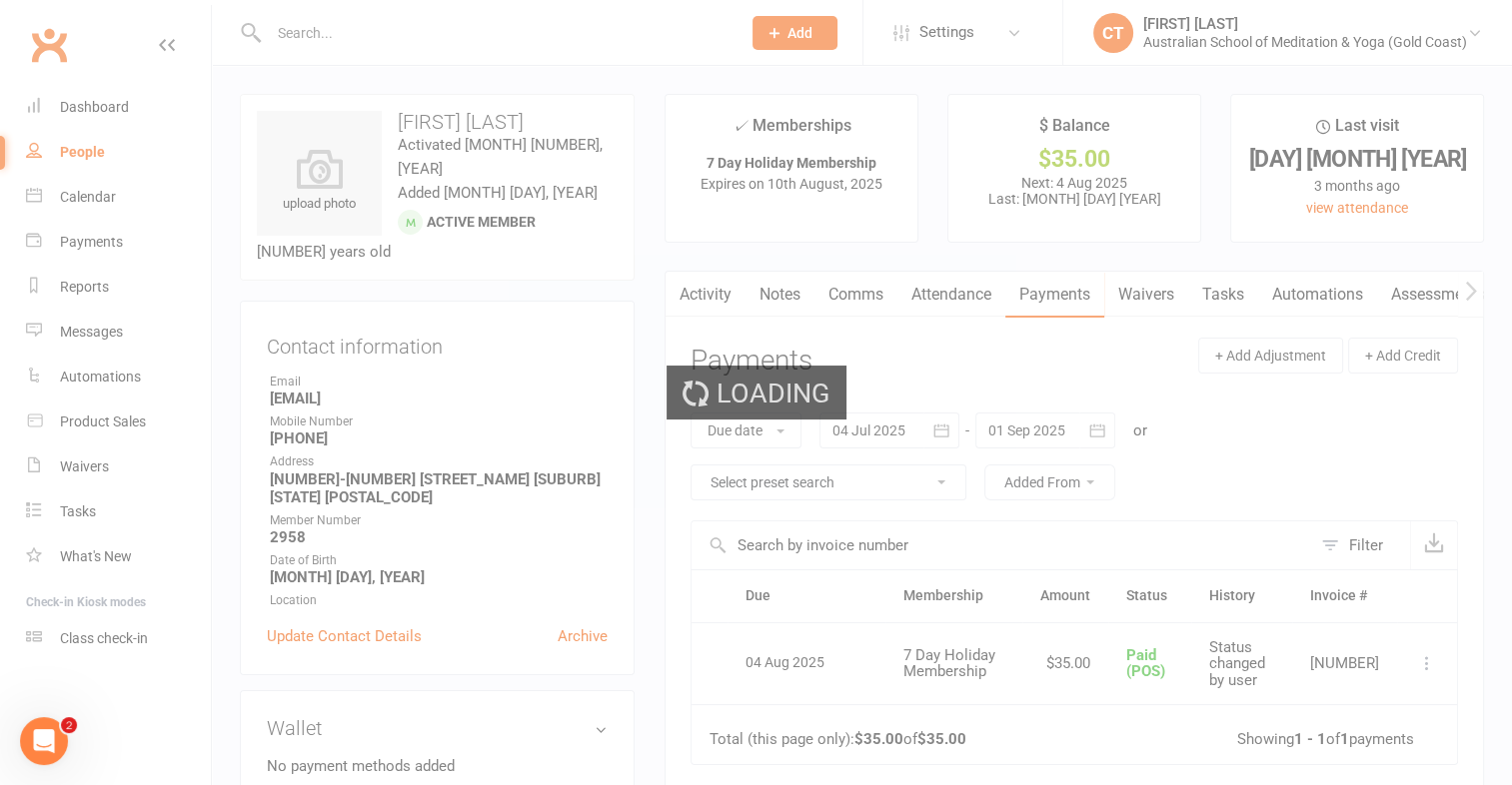 click on "Loading" at bounding box center (756, 392) 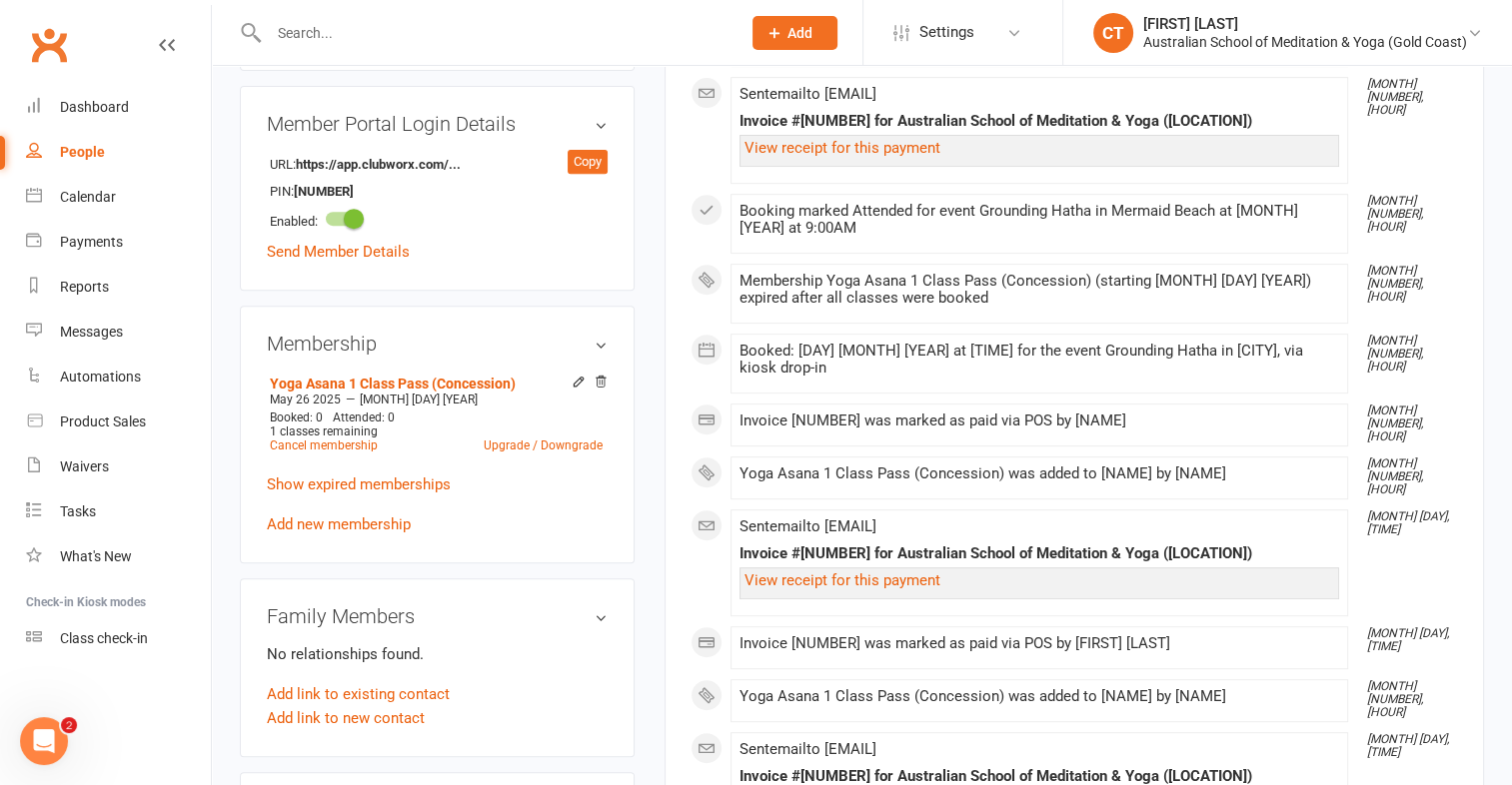 scroll, scrollTop: 789, scrollLeft: 0, axis: vertical 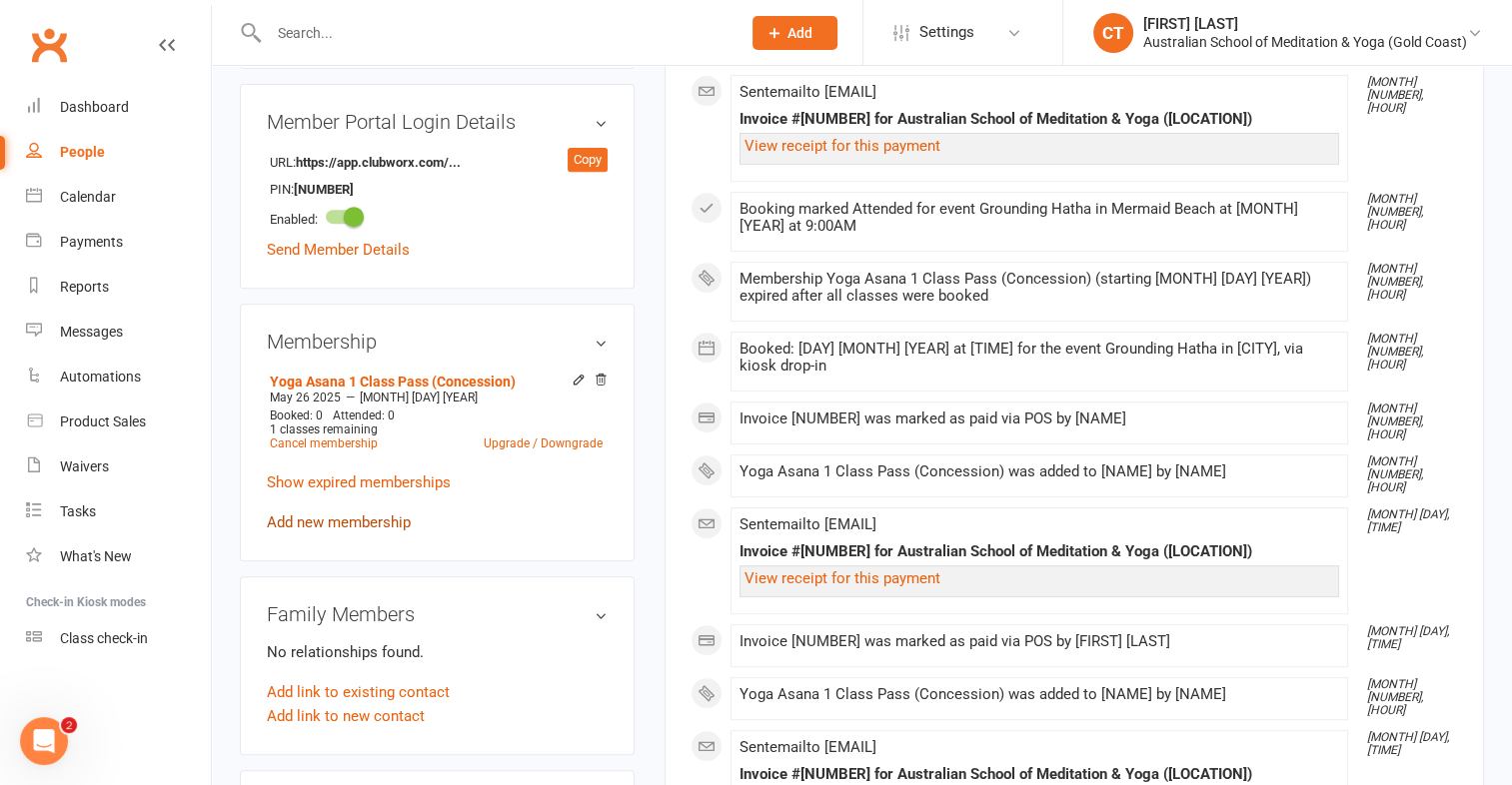 click on "Add new membership" at bounding box center [339, 522] 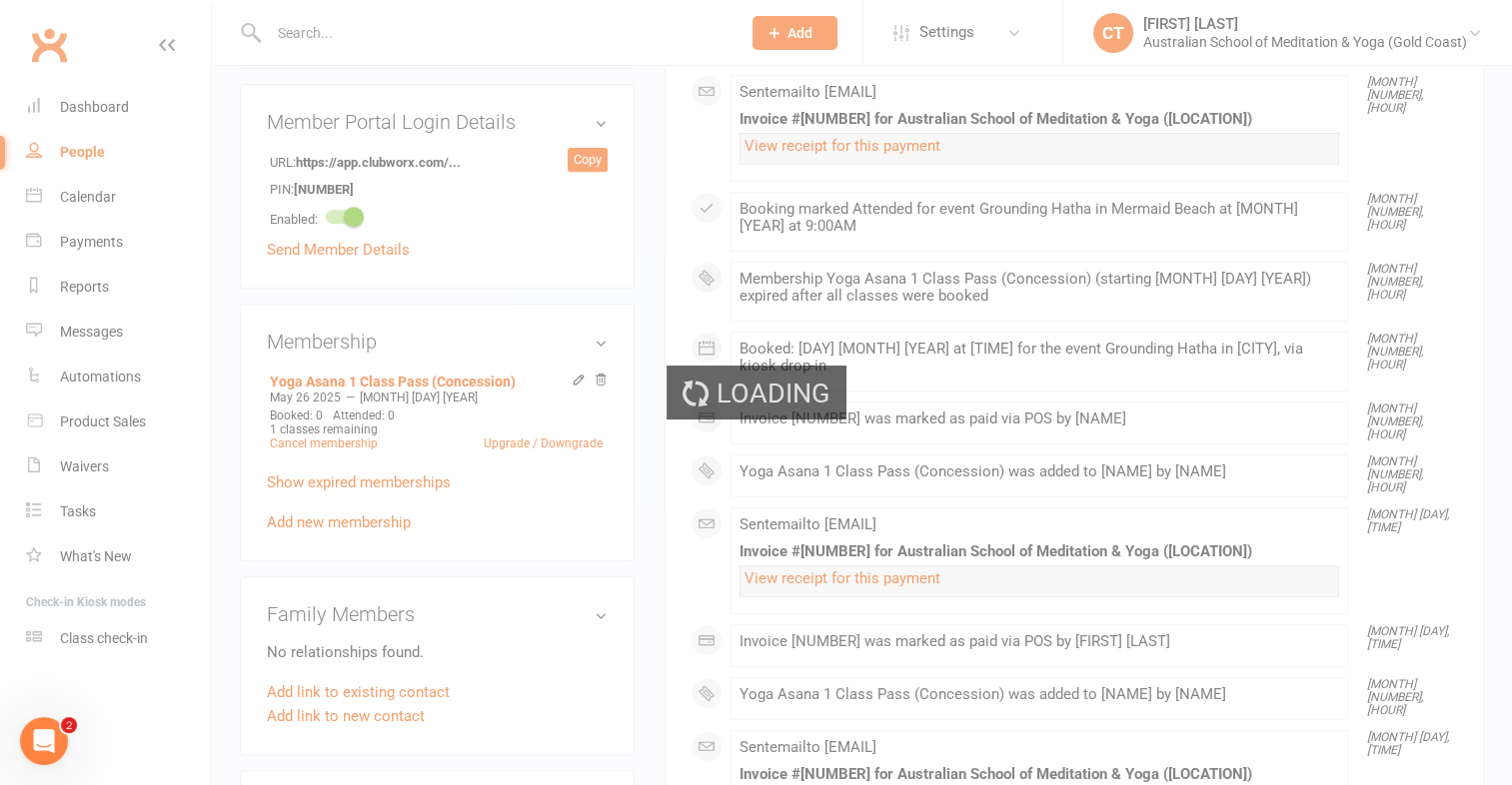 scroll, scrollTop: 0, scrollLeft: 0, axis: both 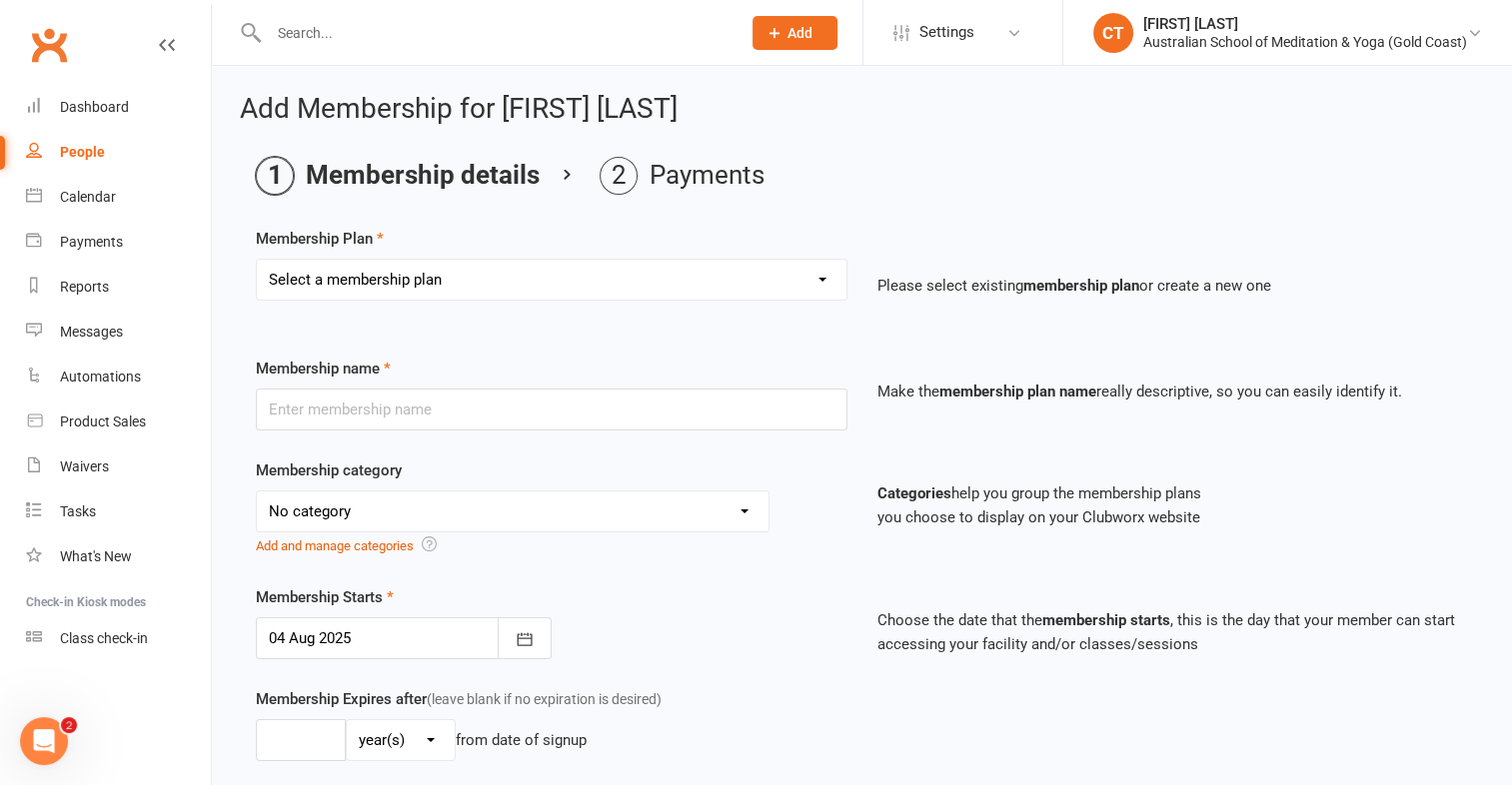 click on "Select a membership plan First Time Intro Offer (1 month Unlimited Meditation & Yoga) 1 Year Unlimited Membership - Weekly Recurring Payments Mindful Kids Meditation & Yoga Membership Mindful Kids Meditation & Yoga Membership (Concession) Yoga Asana 1 Class Pass Yoga Asana 1 Class Pass (Concession) Meditation 1 Class Pass [1 x $5] Community Yoga 1 Class Pass (1 x $5 class) CLASS PASS: 1 Yoga or Meditation Class Mindful Kids Meditation & Yoga 1 Class Pass Mindful Kids Meditation & Yoga 1 Class Pass (Concession/More Than One) Mindful Parents 1 Class Pass (For Tues Stretch & Relax) Labrador/Nerang Yoga 5 Class Pass Labrador/Nerang Yoga 10 Class Pass Teachers/Complimentary (MANAGEMENT USE ONLY) FIRST RESPONDERS 3 Month Pass Workshop 1 Month Membership (MANAGEMENT USE ONLY) Free! 1 Yoga or Meditation Class 12 Yoga Asana Class Pass 6 Yoga Asana Class Pass 7 Day Holiday Membership 6 Month Unlimited Membership - Weekly Recurring Payments 20 Yoga Asana Class Pass 12 Yoga Asana Class Pass (Concession)" at bounding box center [552, 280] 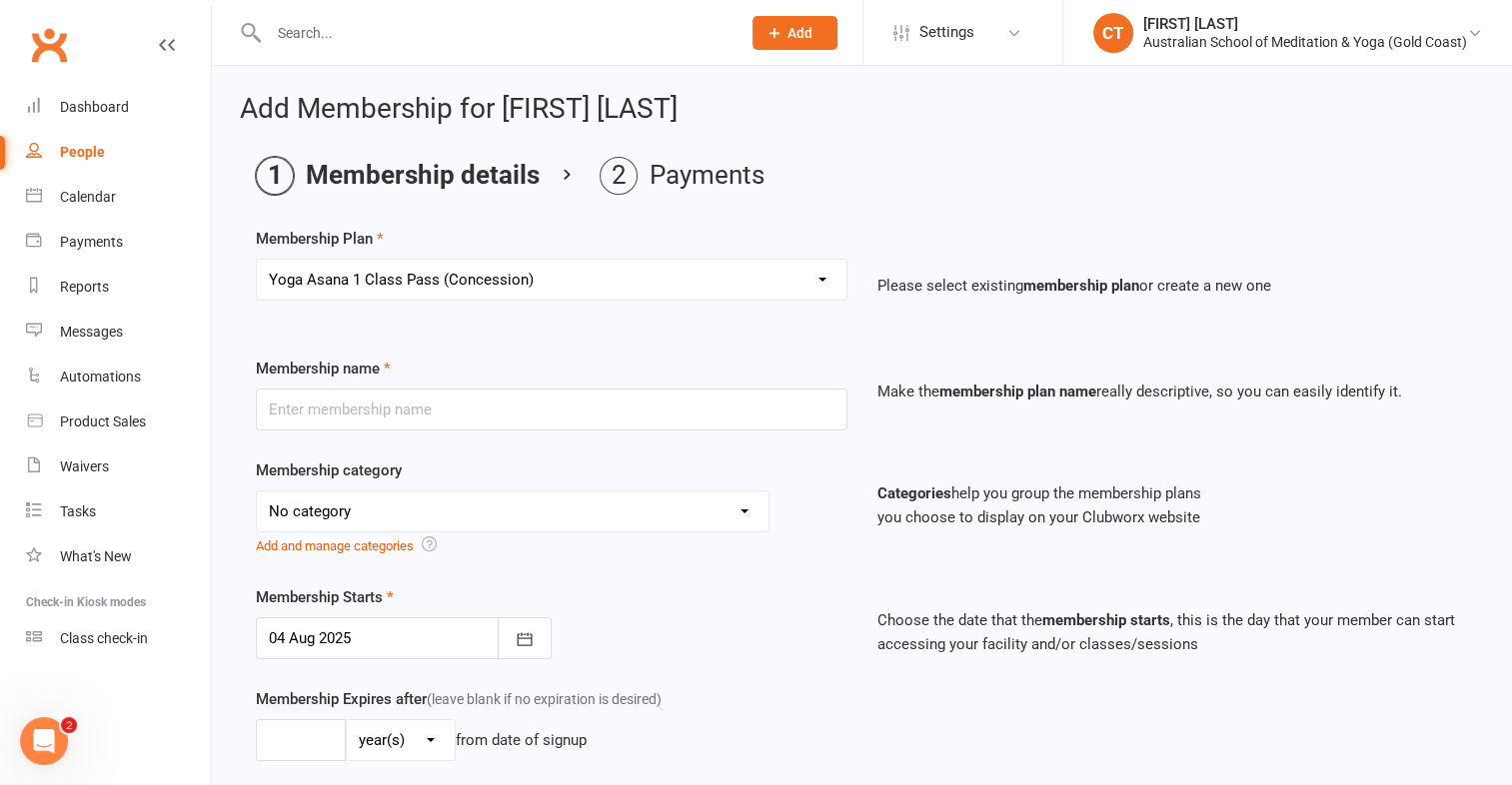 click on "Select a membership plan First Time Intro Offer (1 month Unlimited Meditation & Yoga) 1 Year Unlimited Membership - Weekly Recurring Payments Mindful Kids Meditation & Yoga Membership Mindful Kids Meditation & Yoga Membership (Concession) Yoga Asana 1 Class Pass Yoga Asana 1 Class Pass (Concession) Meditation 1 Class Pass [1 x $5] Community Yoga 1 Class Pass (1 x $5 class) CLASS PASS: 1 Yoga or Meditation Class Mindful Kids Meditation & Yoga 1 Class Pass Mindful Kids Meditation & Yoga 1 Class Pass (Concession/More Than One) Mindful Parents 1 Class Pass (For Tues Stretch & Relax) Labrador/Nerang Yoga 5 Class Pass Labrador/Nerang Yoga 10 Class Pass Teachers/Complimentary (MANAGEMENT USE ONLY) FIRST RESPONDERS 3 Month Pass Workshop 1 Month Membership (MANAGEMENT USE ONLY) Free! 1 Yoga or Meditation Class 12 Yoga Asana Class Pass 6 Yoga Asana Class Pass 7 Day Holiday Membership 6 Month Unlimited Membership - Weekly Recurring Payments 20 Yoga Asana Class Pass 12 Yoga Asana Class Pass (Concession)" at bounding box center (552, 280) 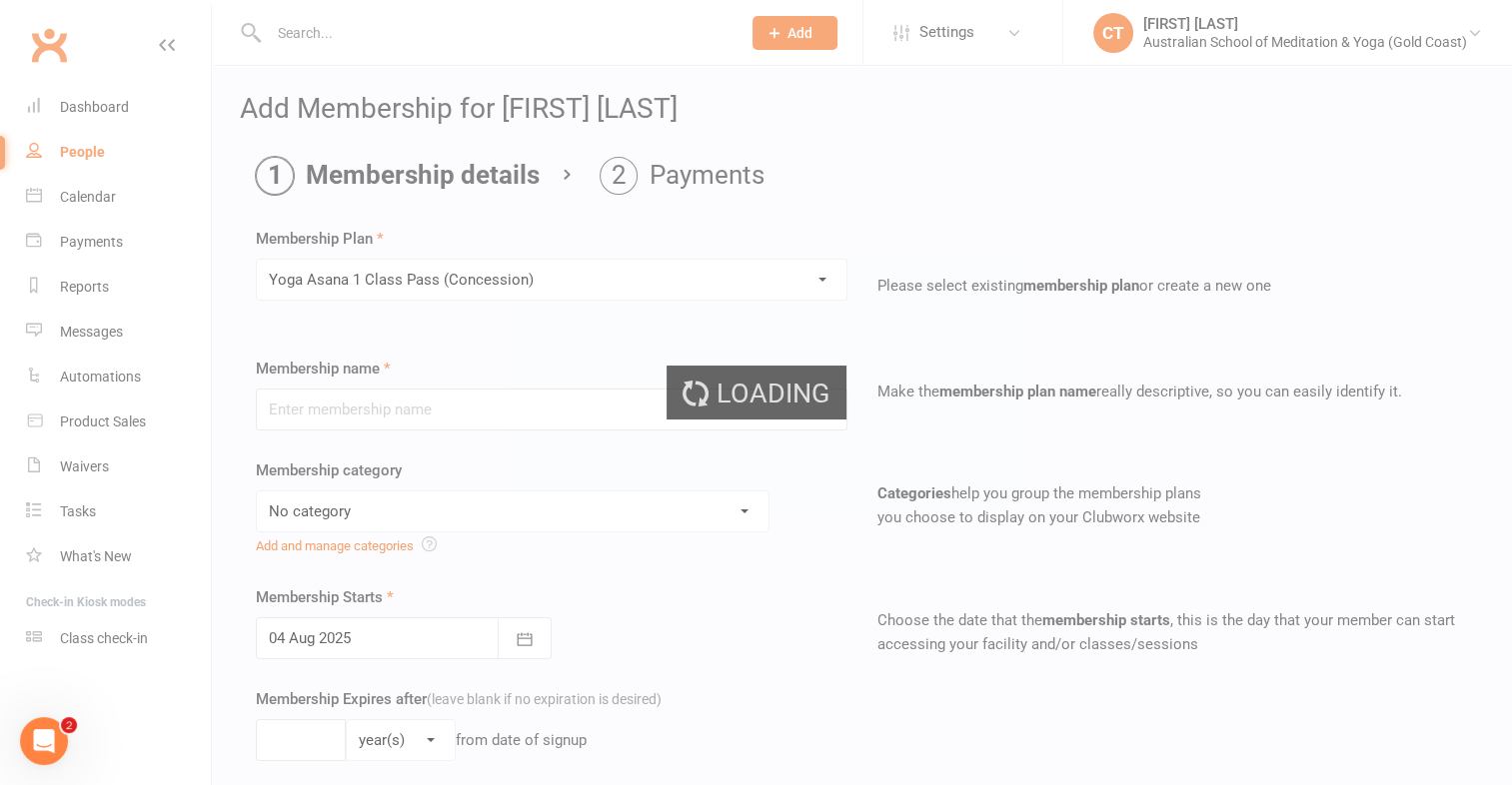 type on "Yoga Asana 1 Class Pass (Concession)" 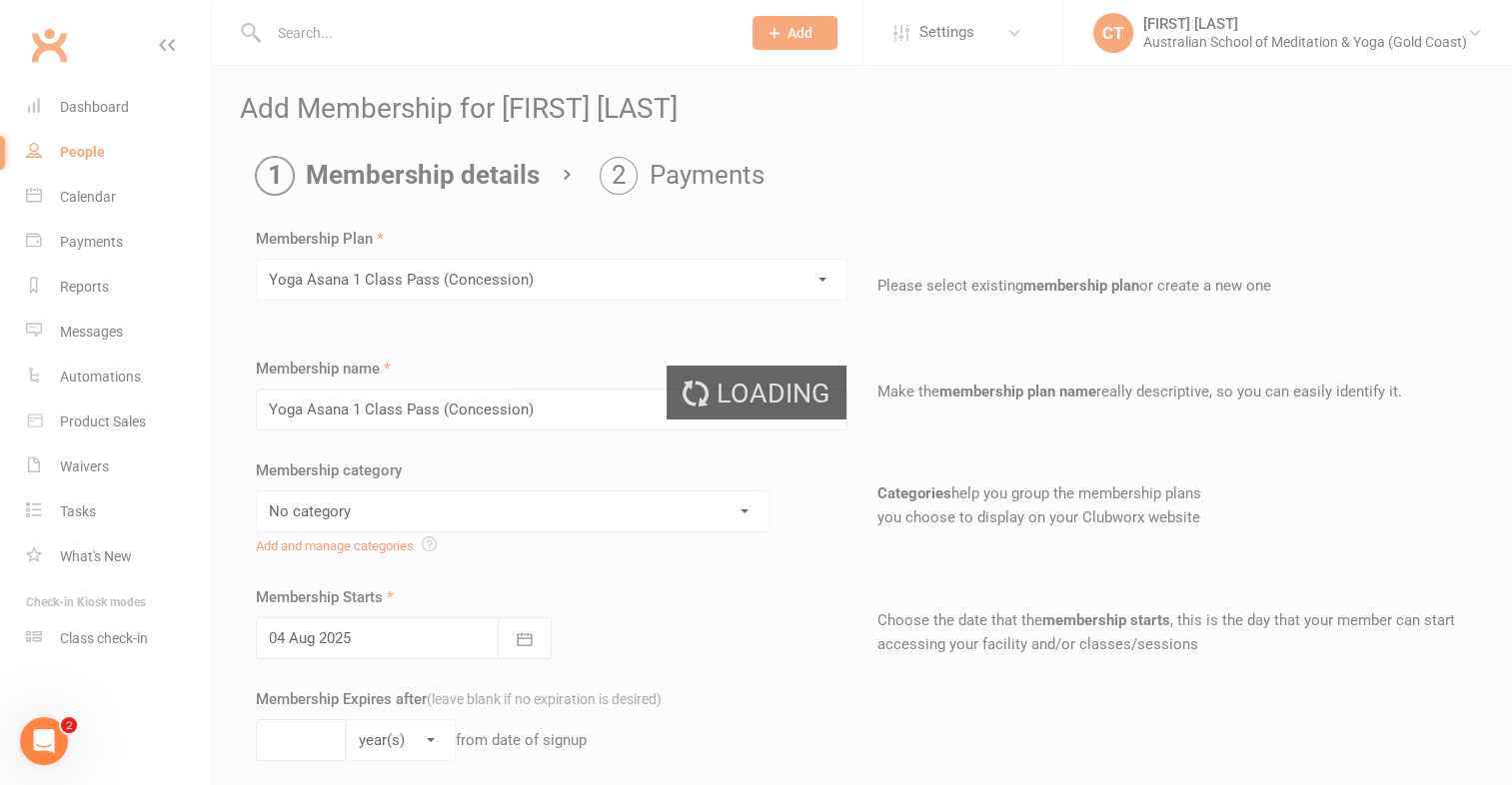 select on "4" 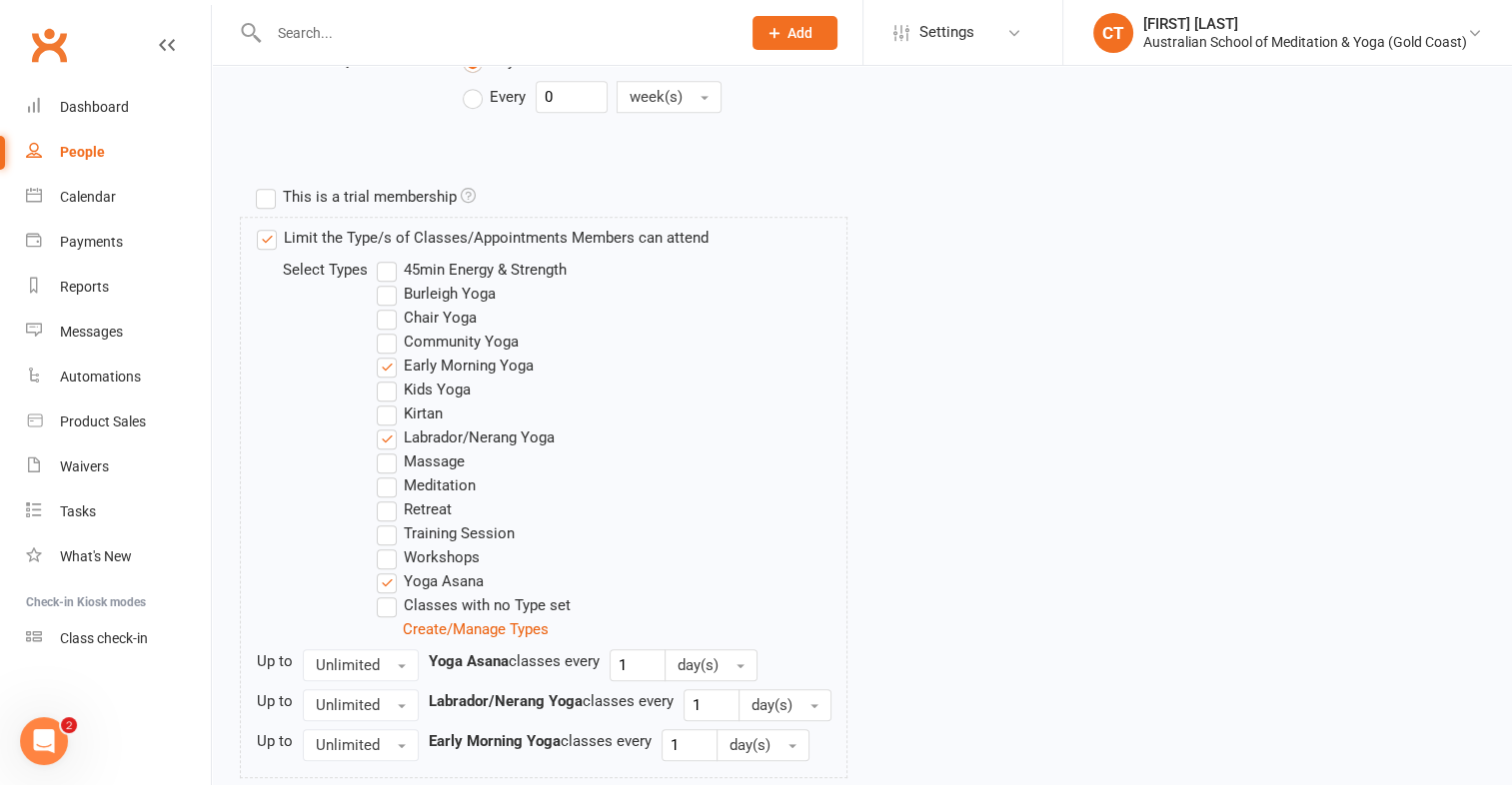 scroll, scrollTop: 1019, scrollLeft: 0, axis: vertical 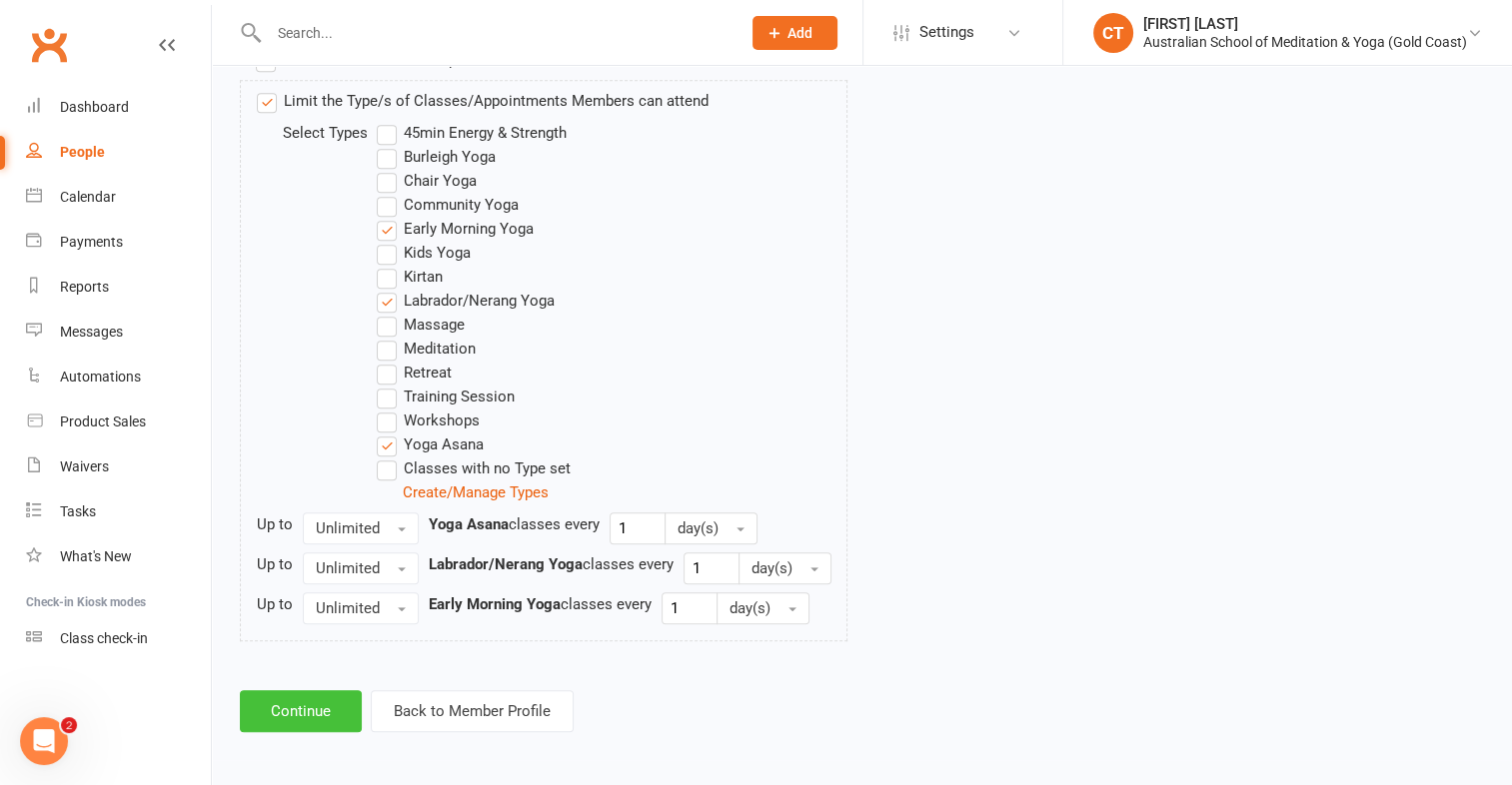 click on "Continue" at bounding box center (301, 711) 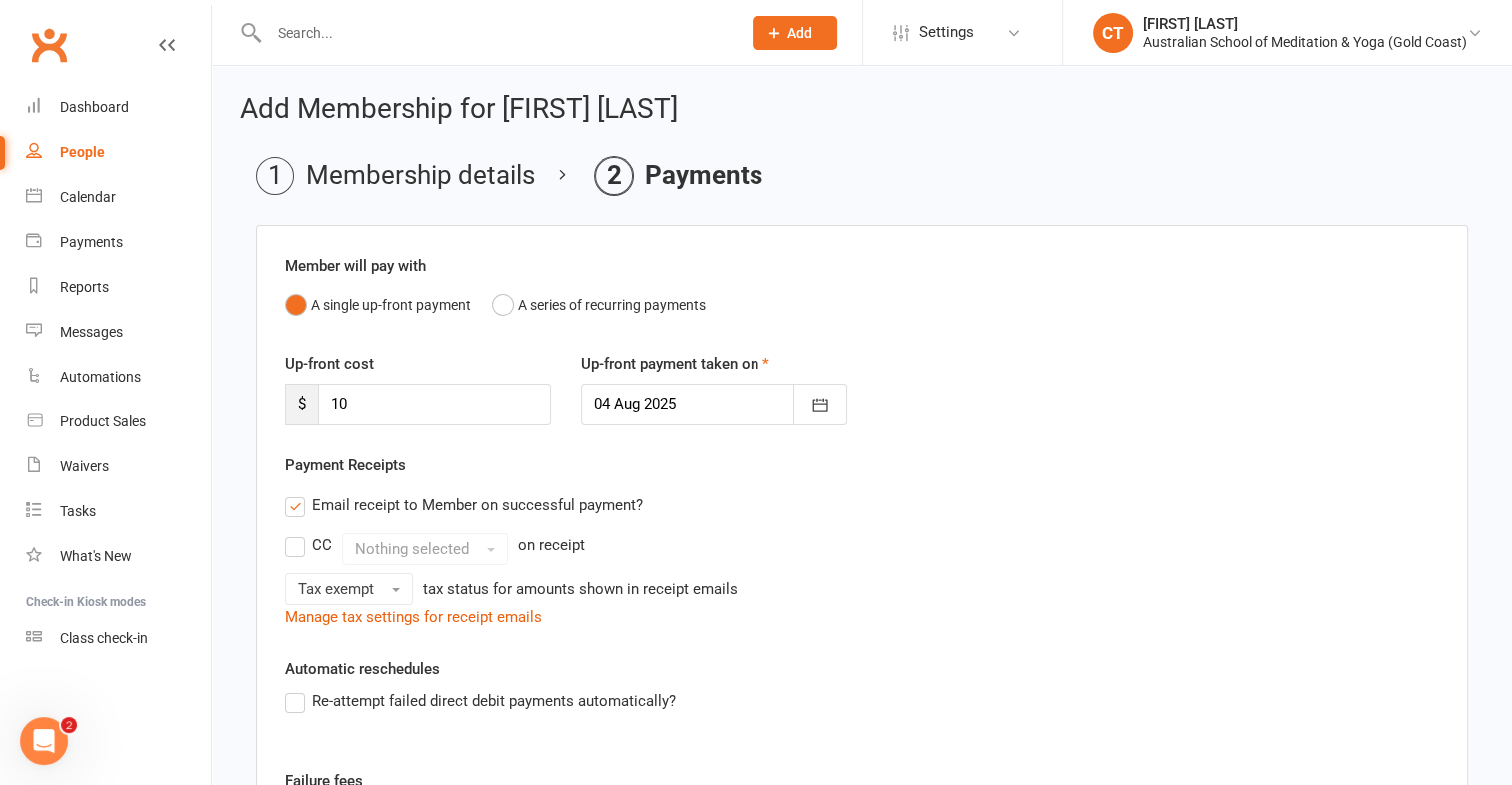 scroll, scrollTop: 380, scrollLeft: 0, axis: vertical 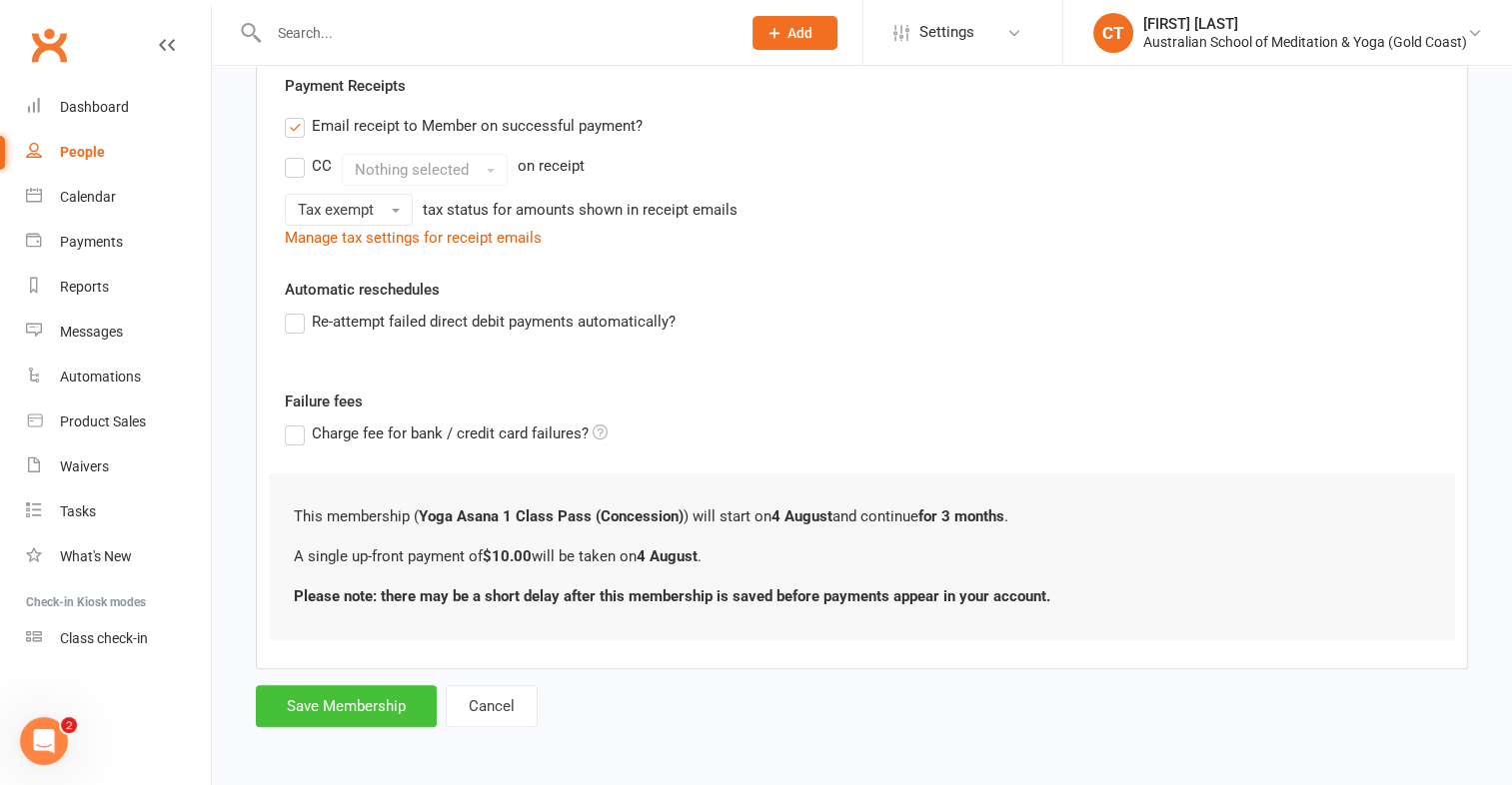 click on "Save Membership" at bounding box center [346, 706] 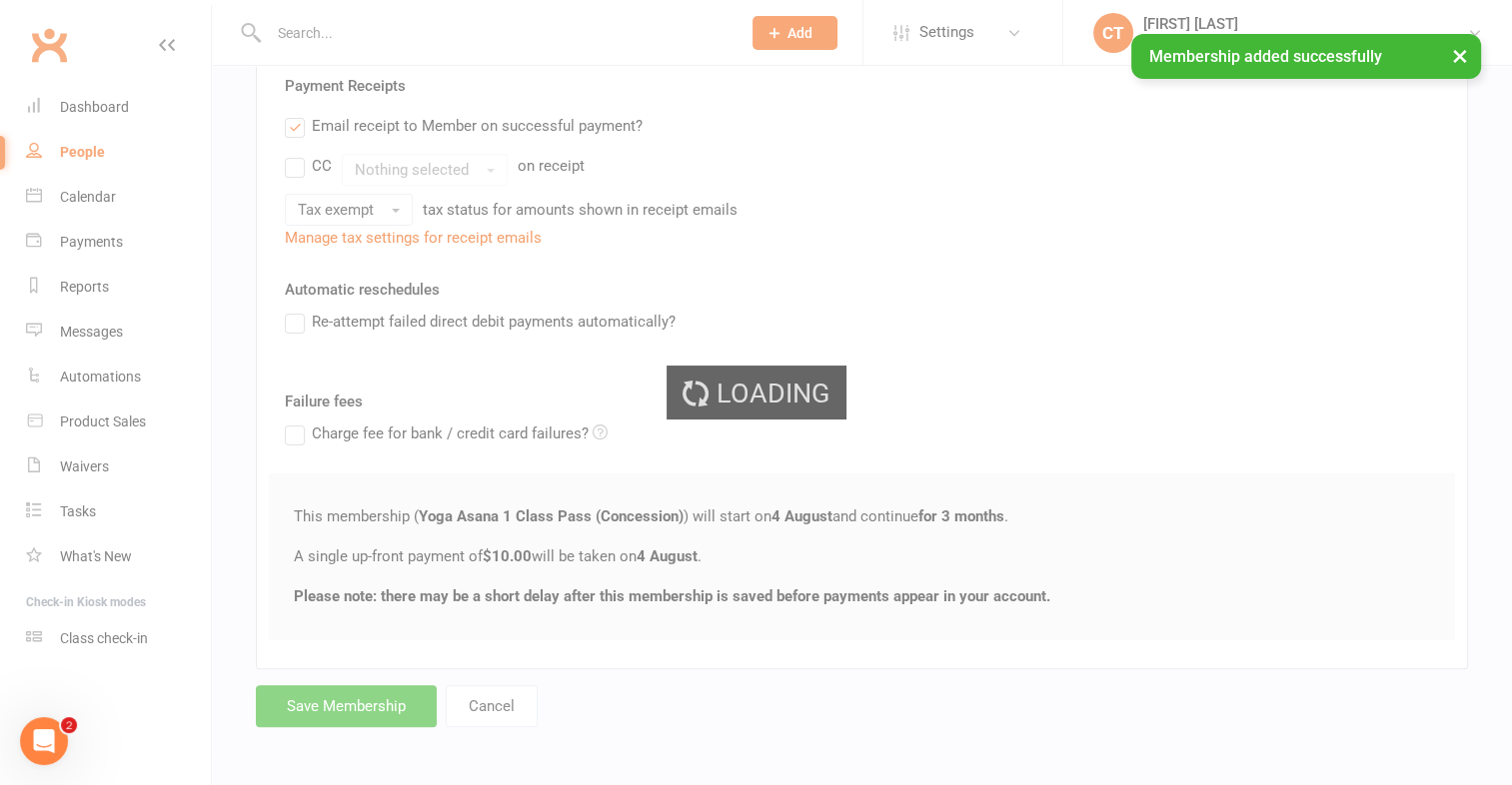 scroll, scrollTop: 0, scrollLeft: 0, axis: both 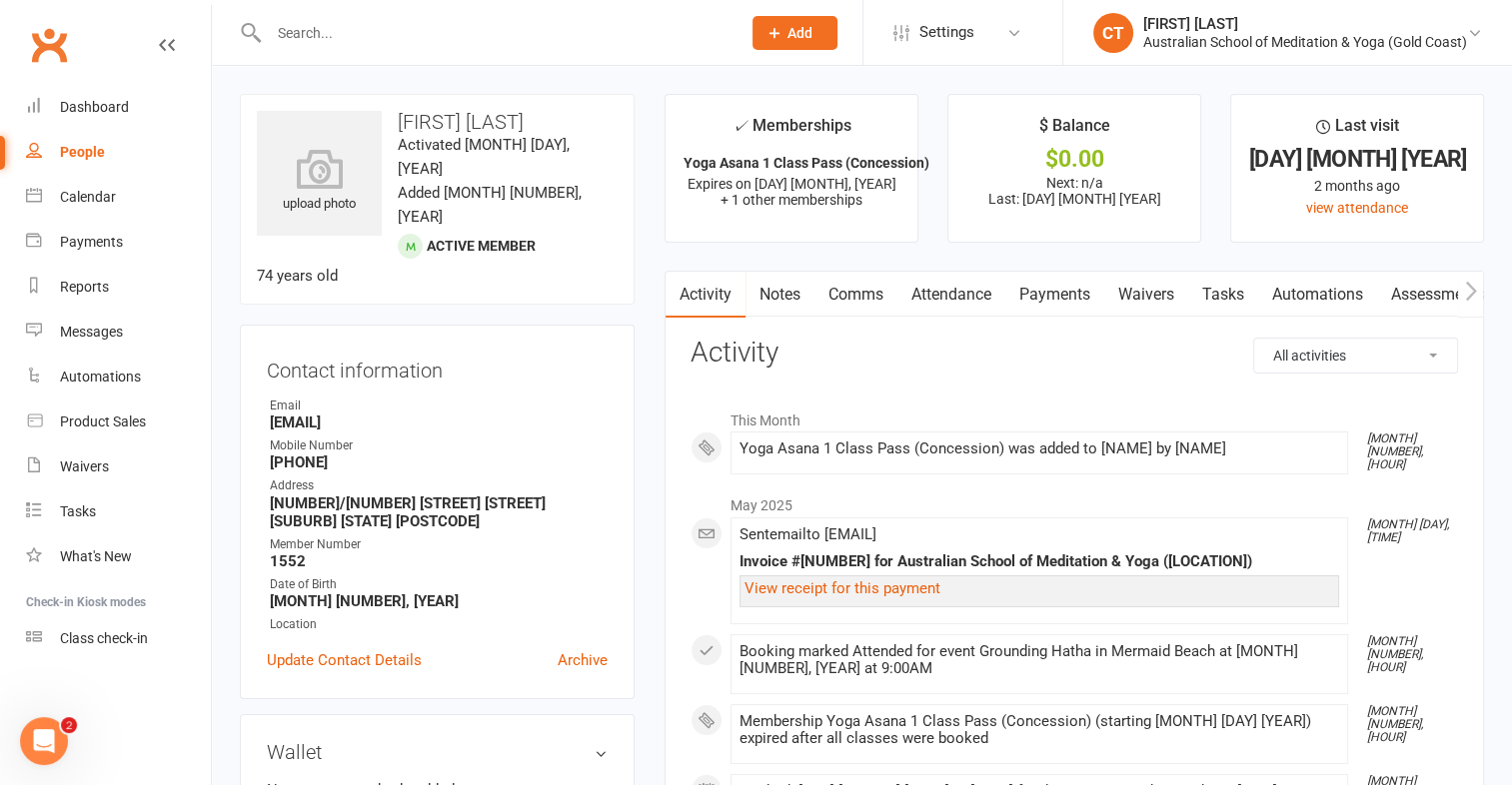 click on "Payments" at bounding box center [1054, 295] 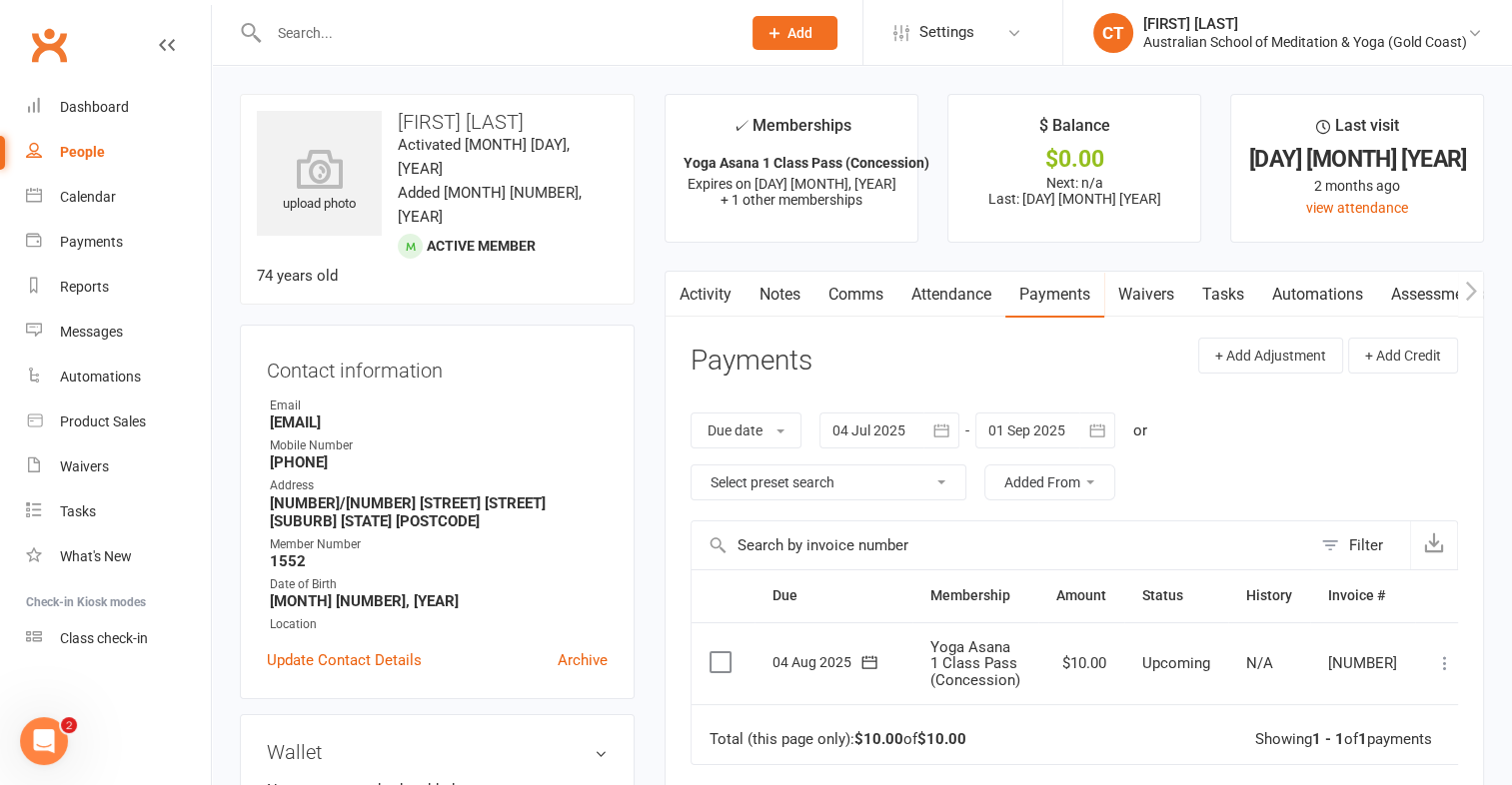 click at bounding box center (723, 662) 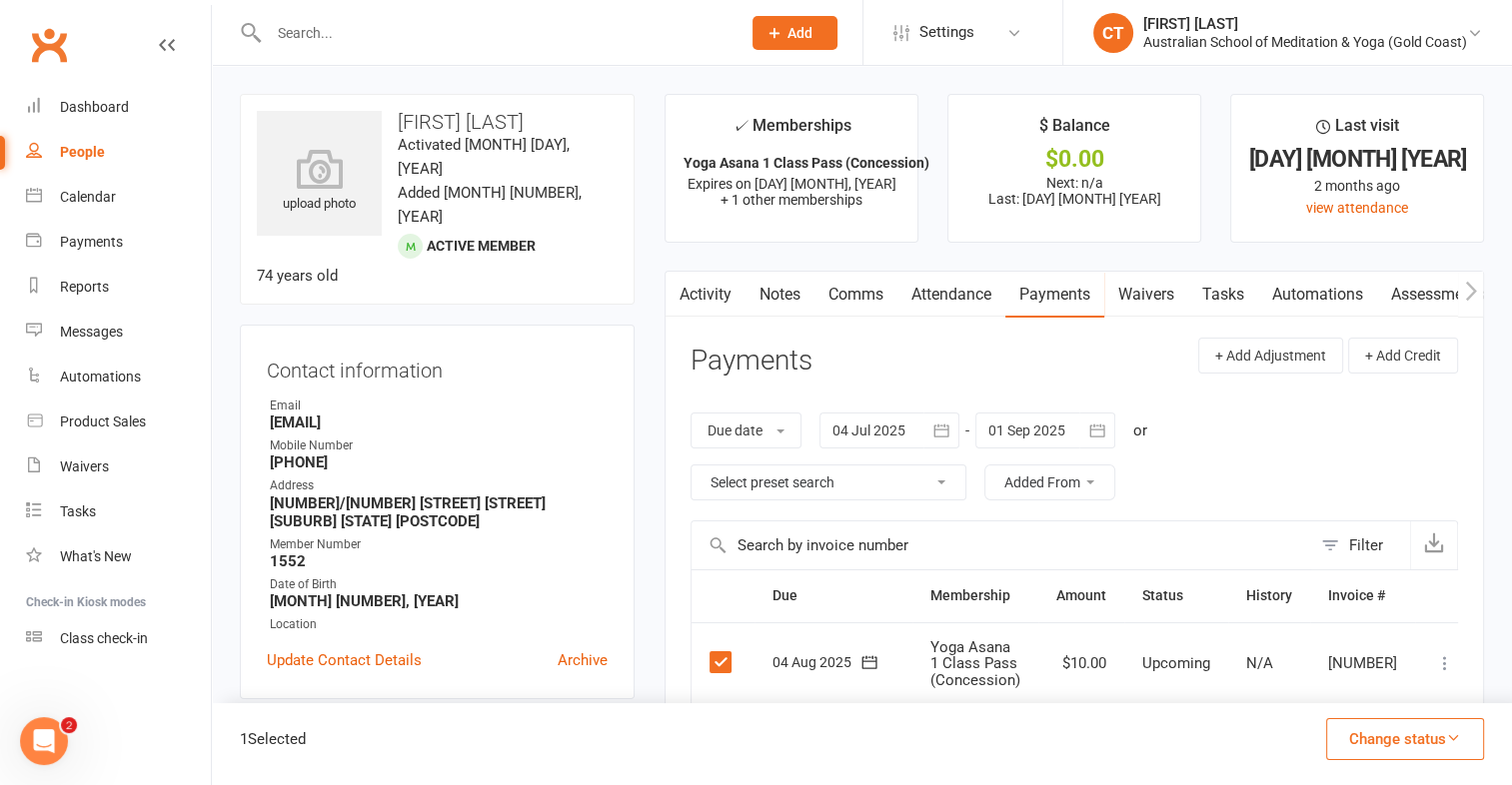 click at bounding box center (1453, 737) 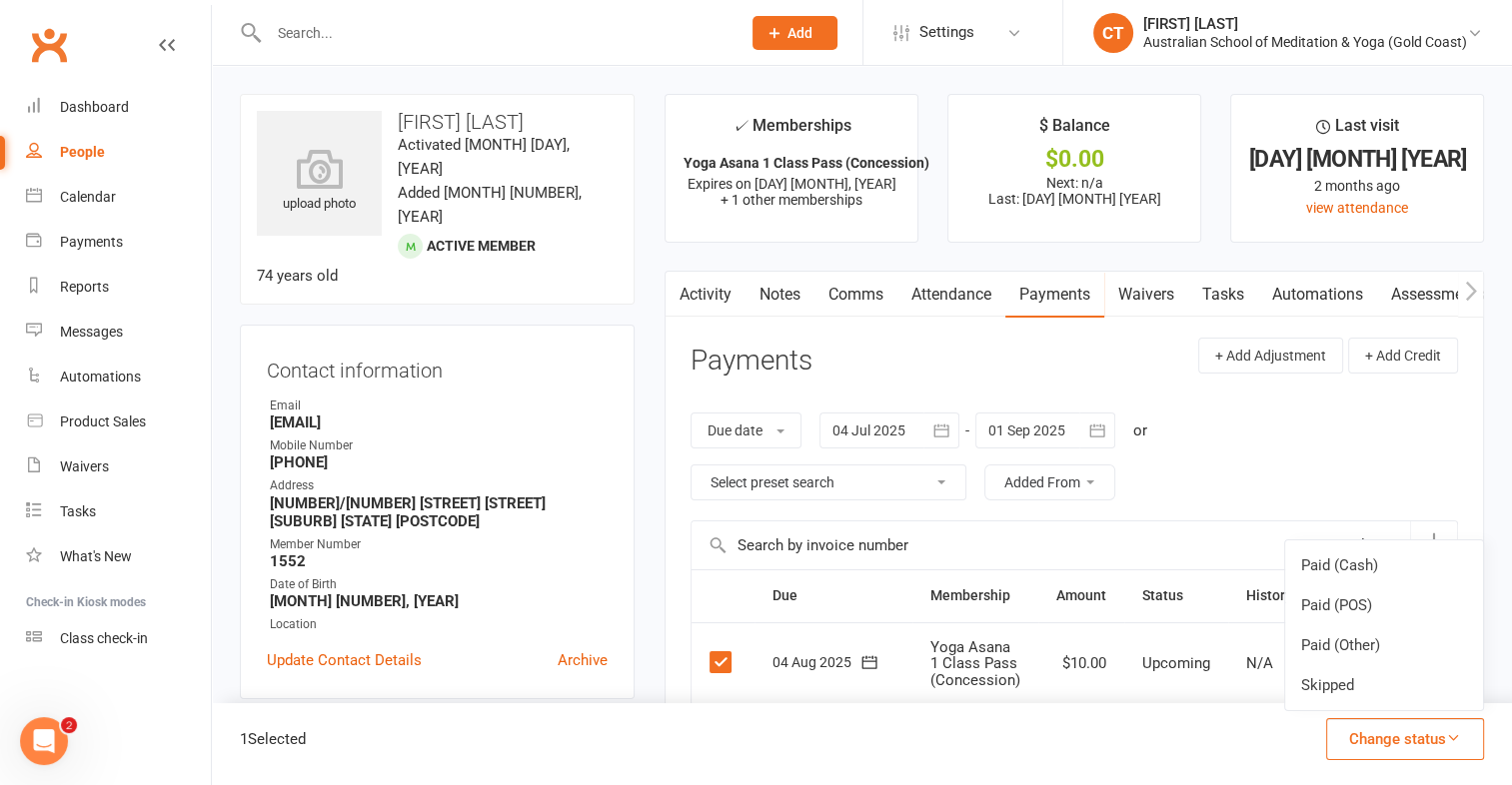 click at bounding box center (1453, 737) 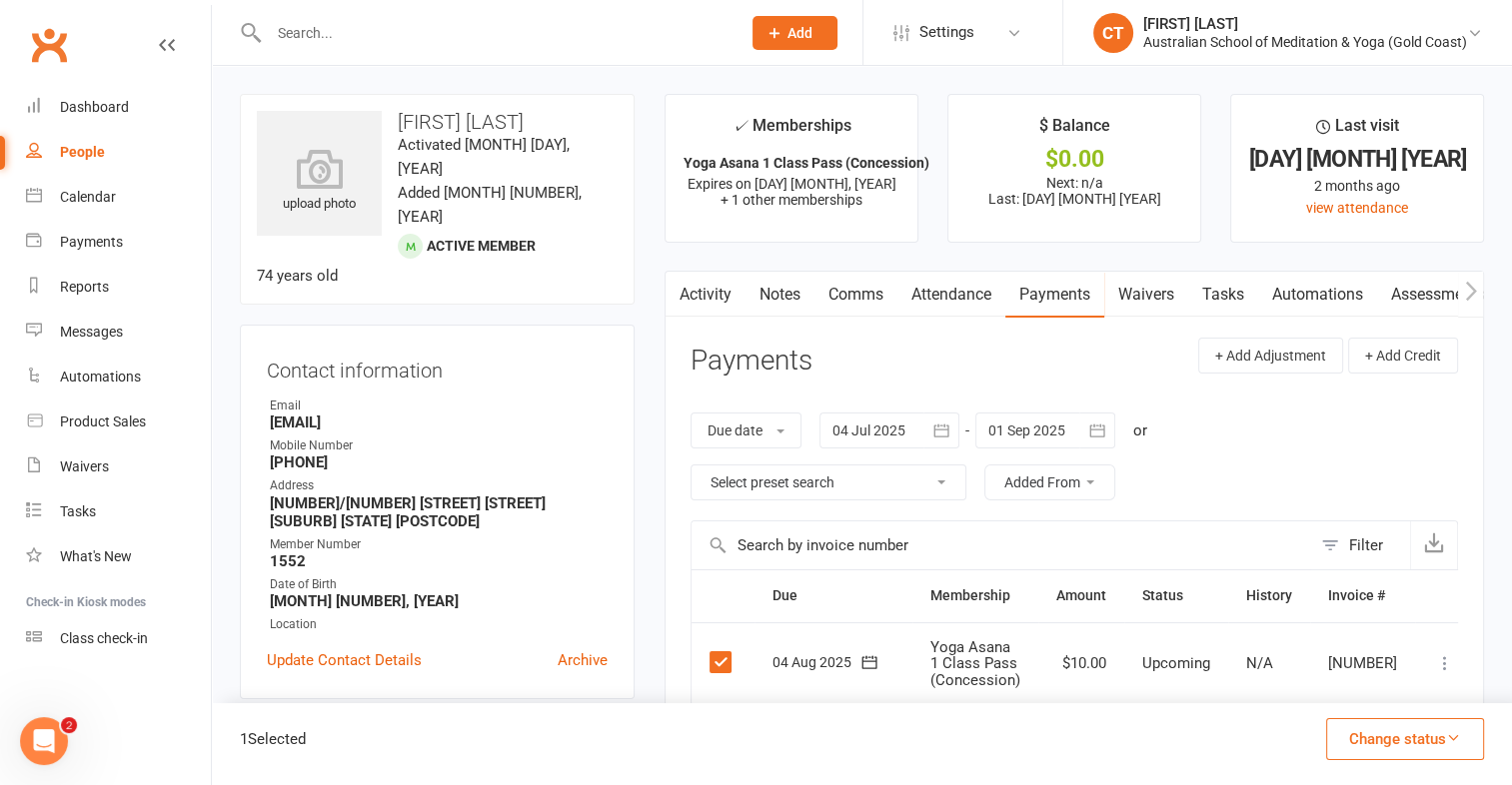 click at bounding box center [1453, 737] 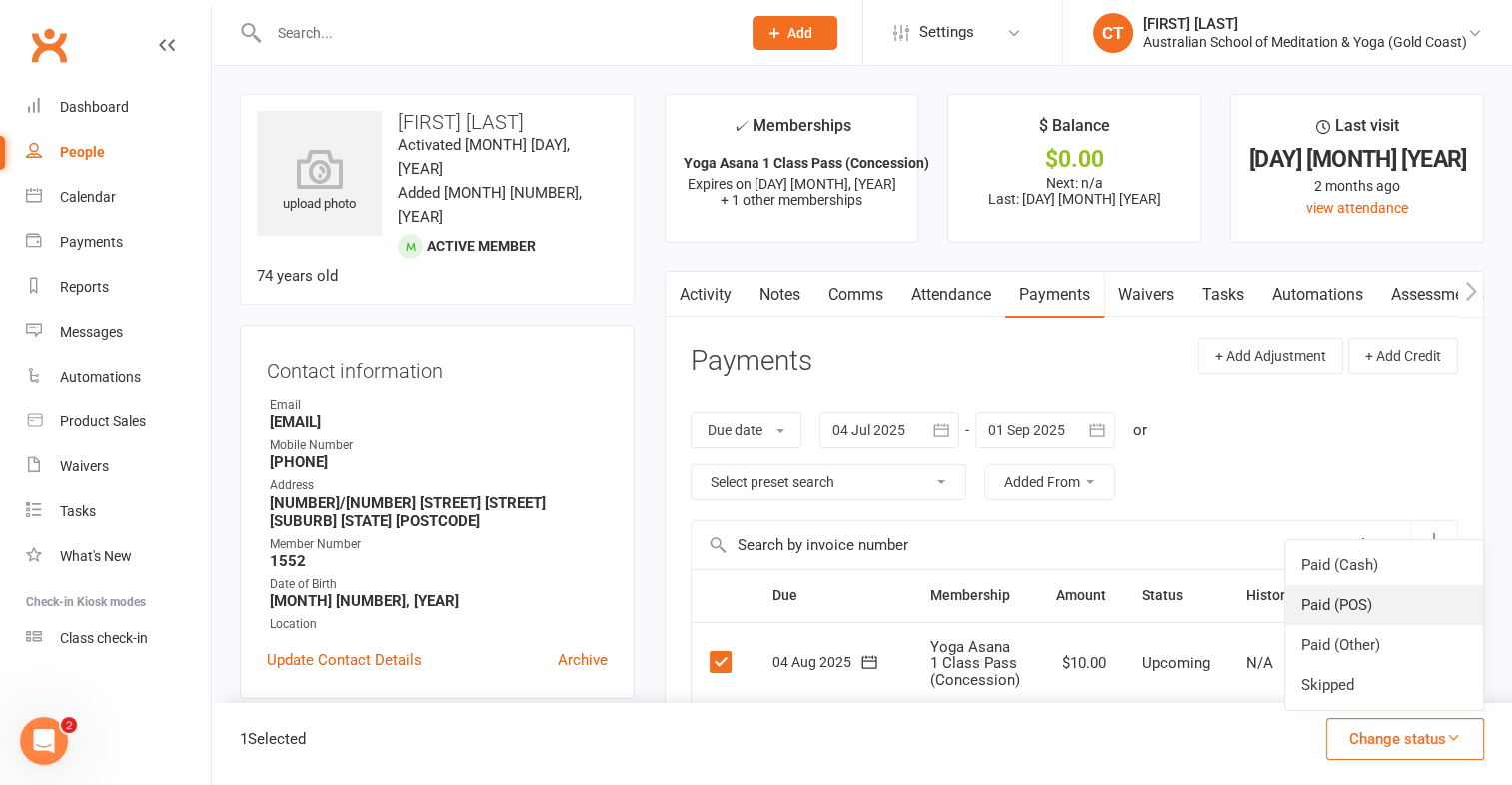 click on "Paid (POS)" at bounding box center [1384, 605] 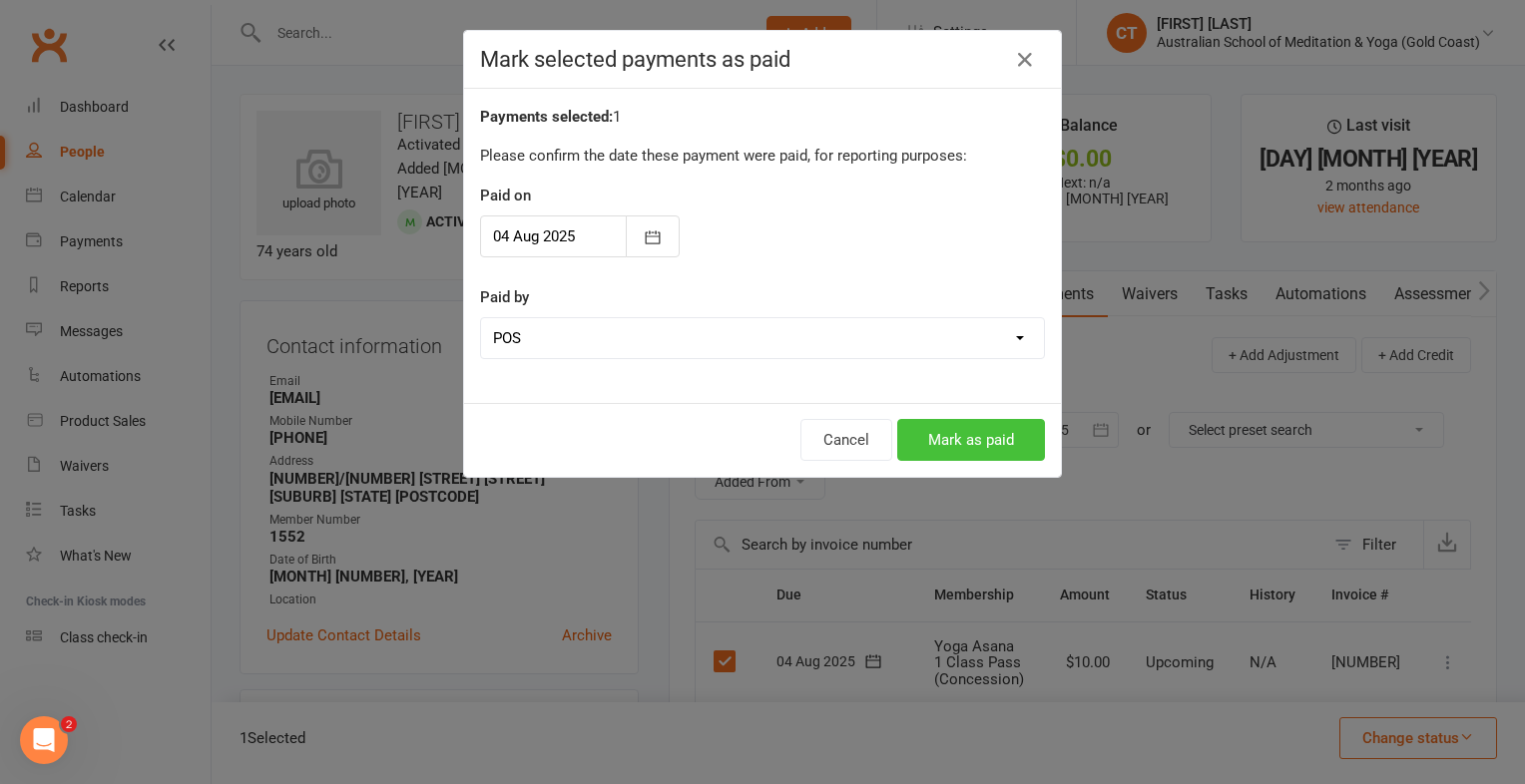 click on "Mark as paid" at bounding box center [971, 440] 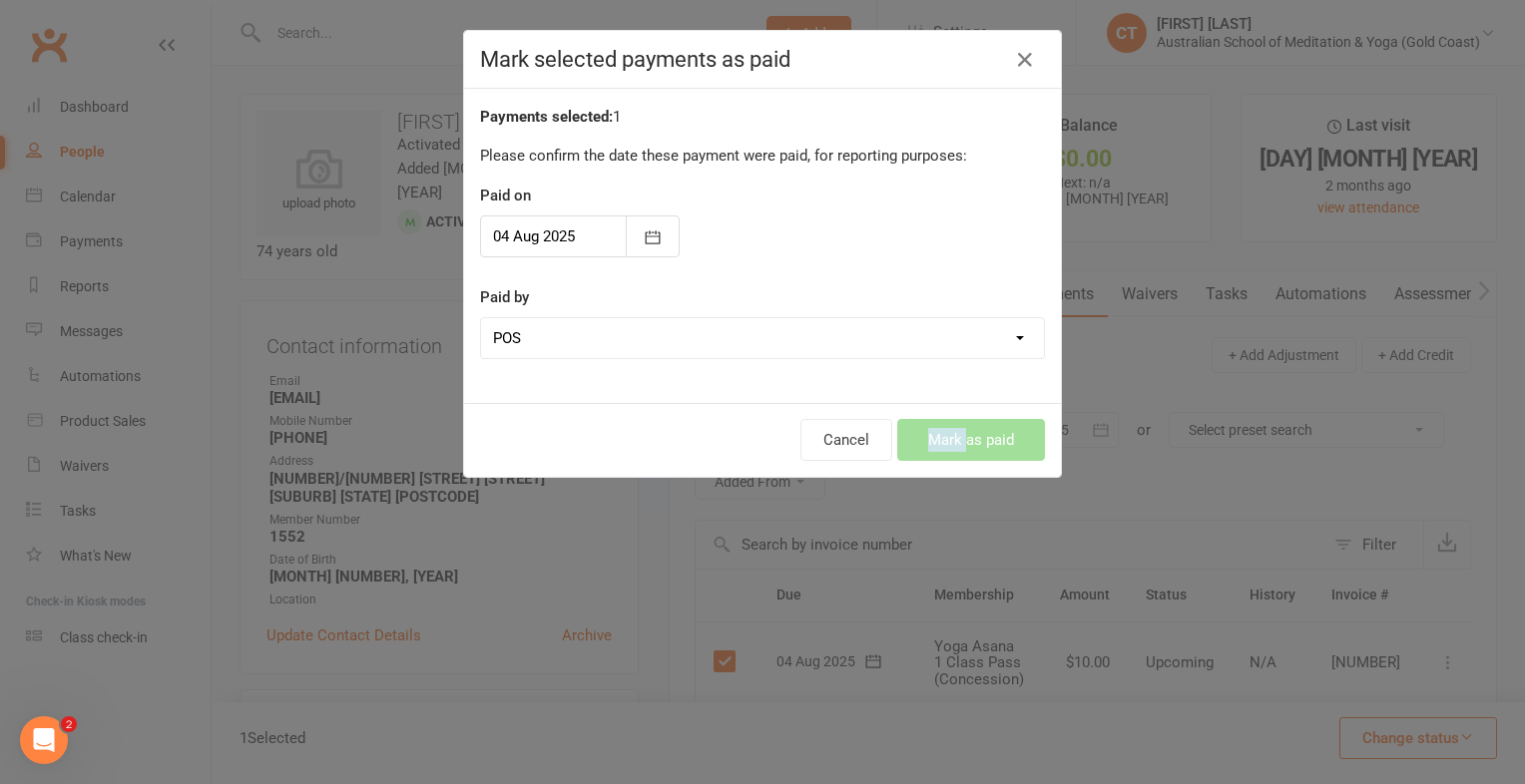 click on "Cancel Mark as paid" at bounding box center (762, 440) 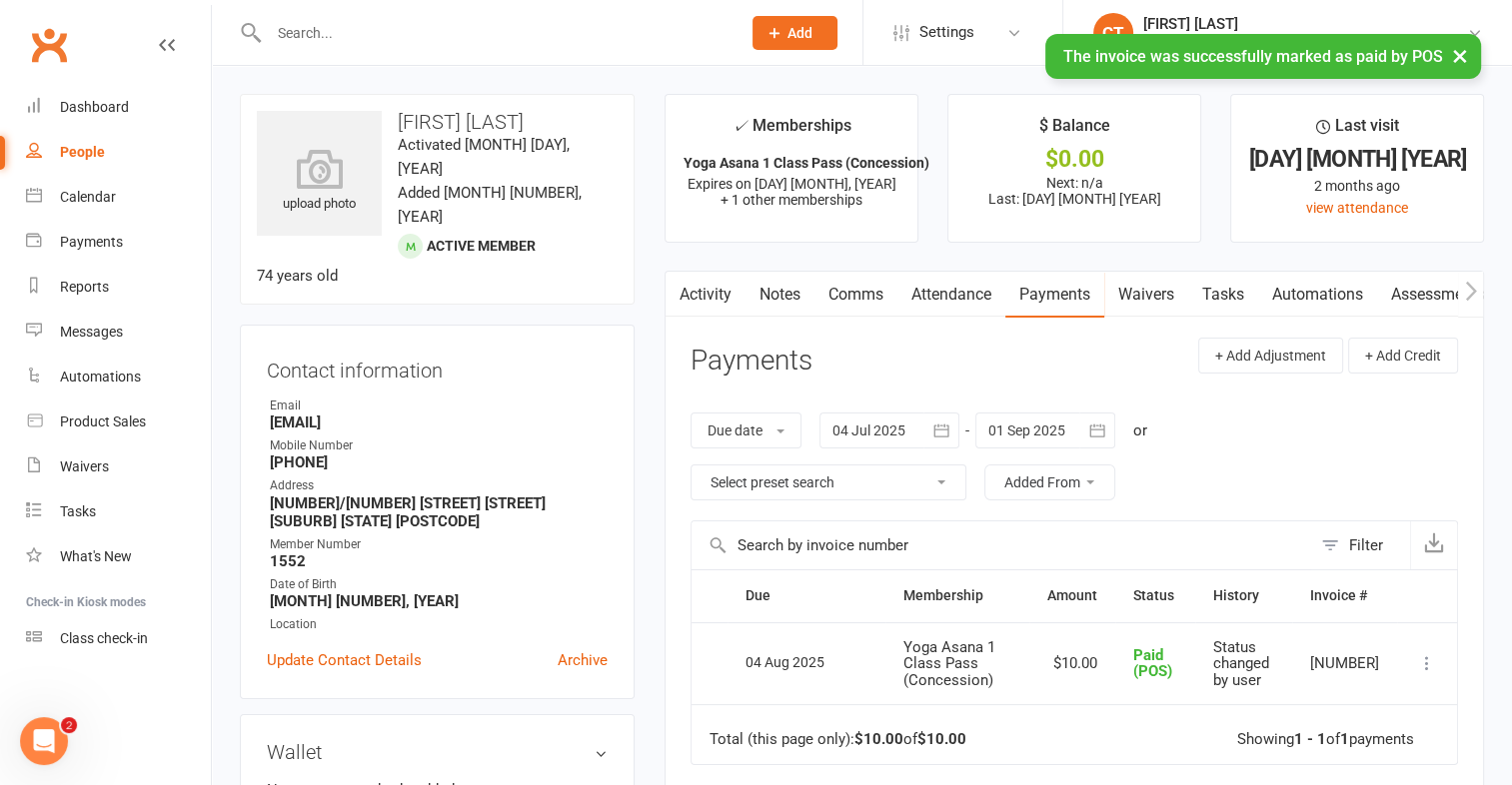 click at bounding box center (495, 33) 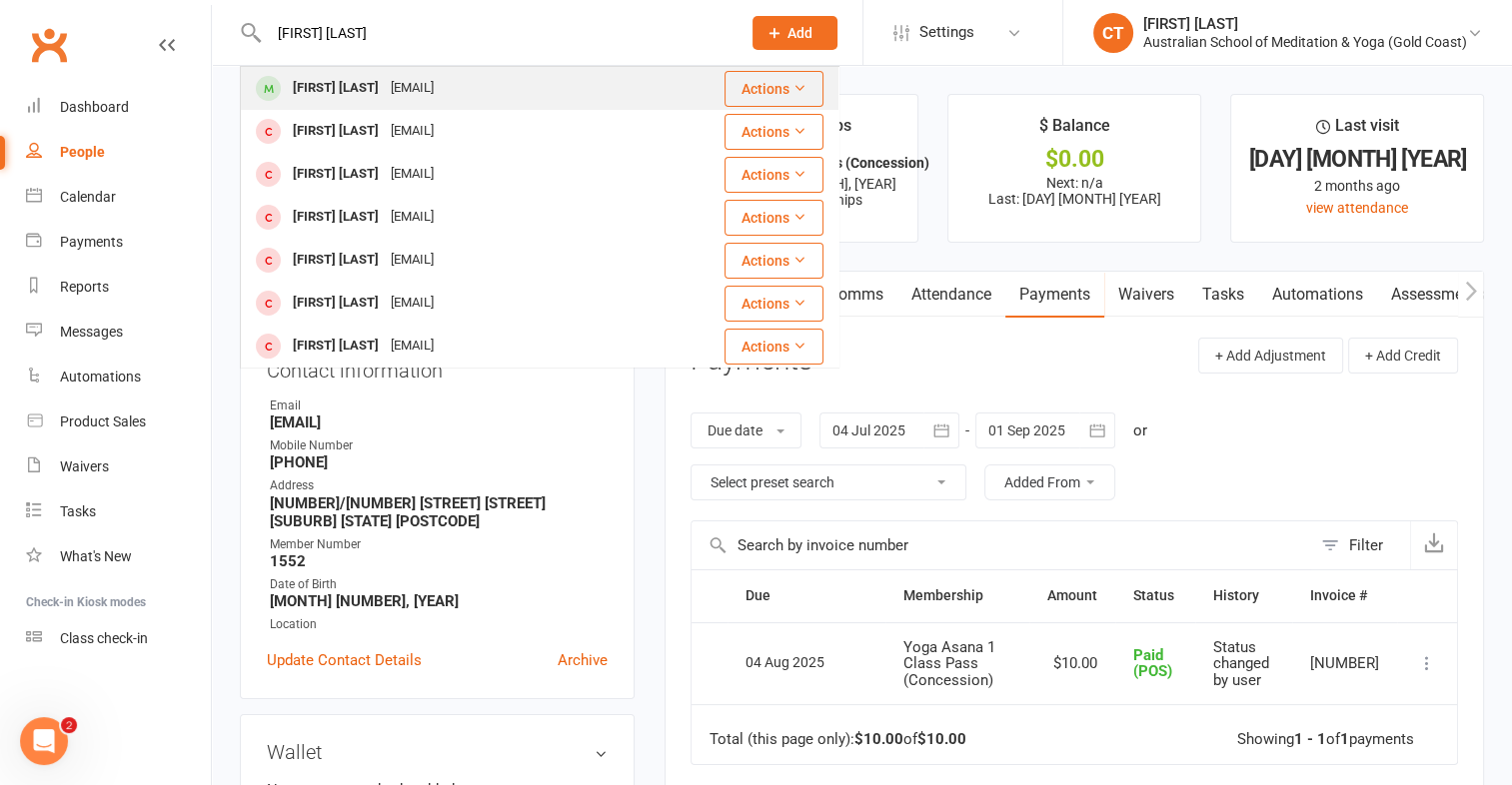 type on "john ander" 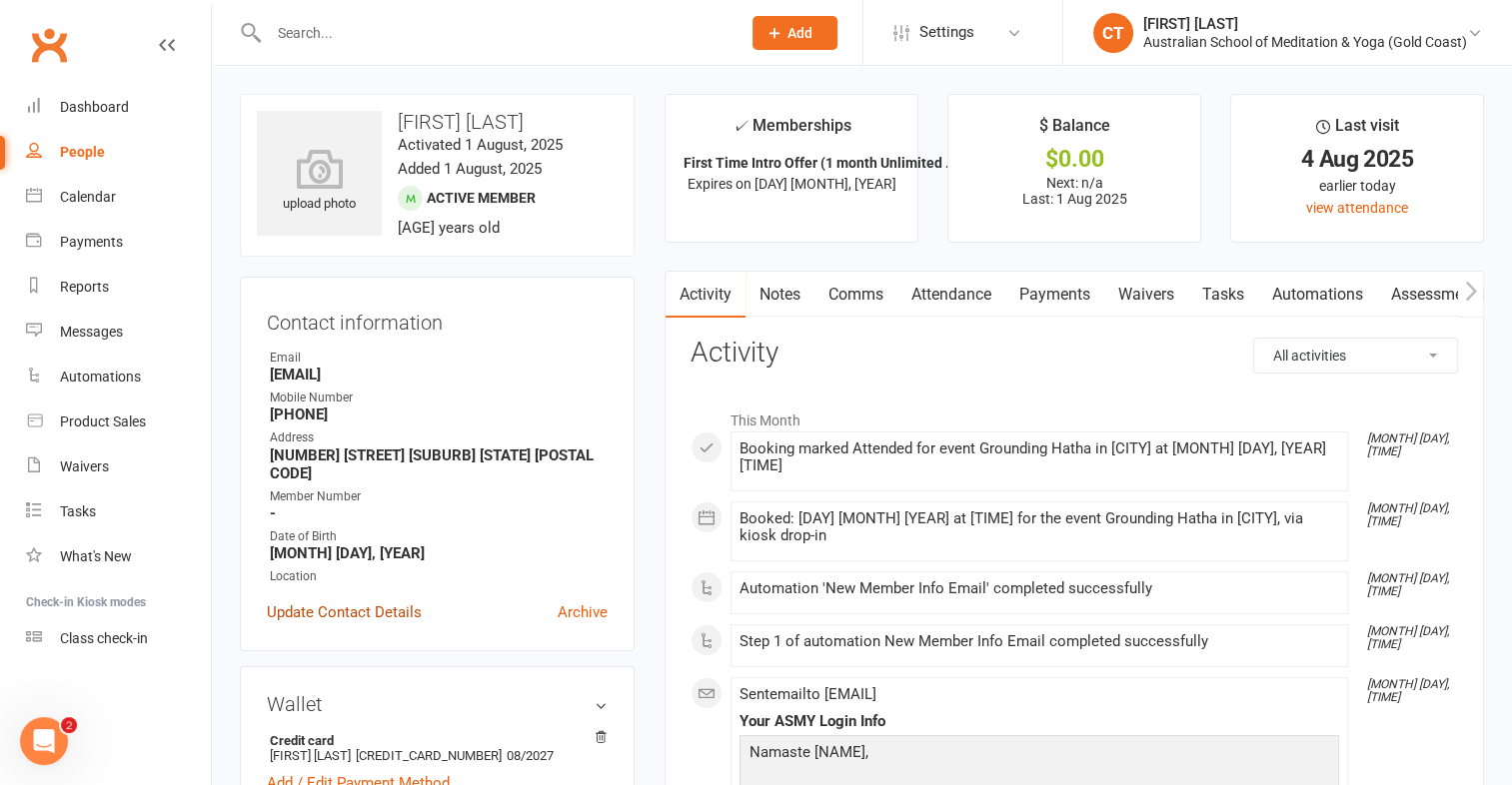 click on "Update Contact Details" at bounding box center [344, 612] 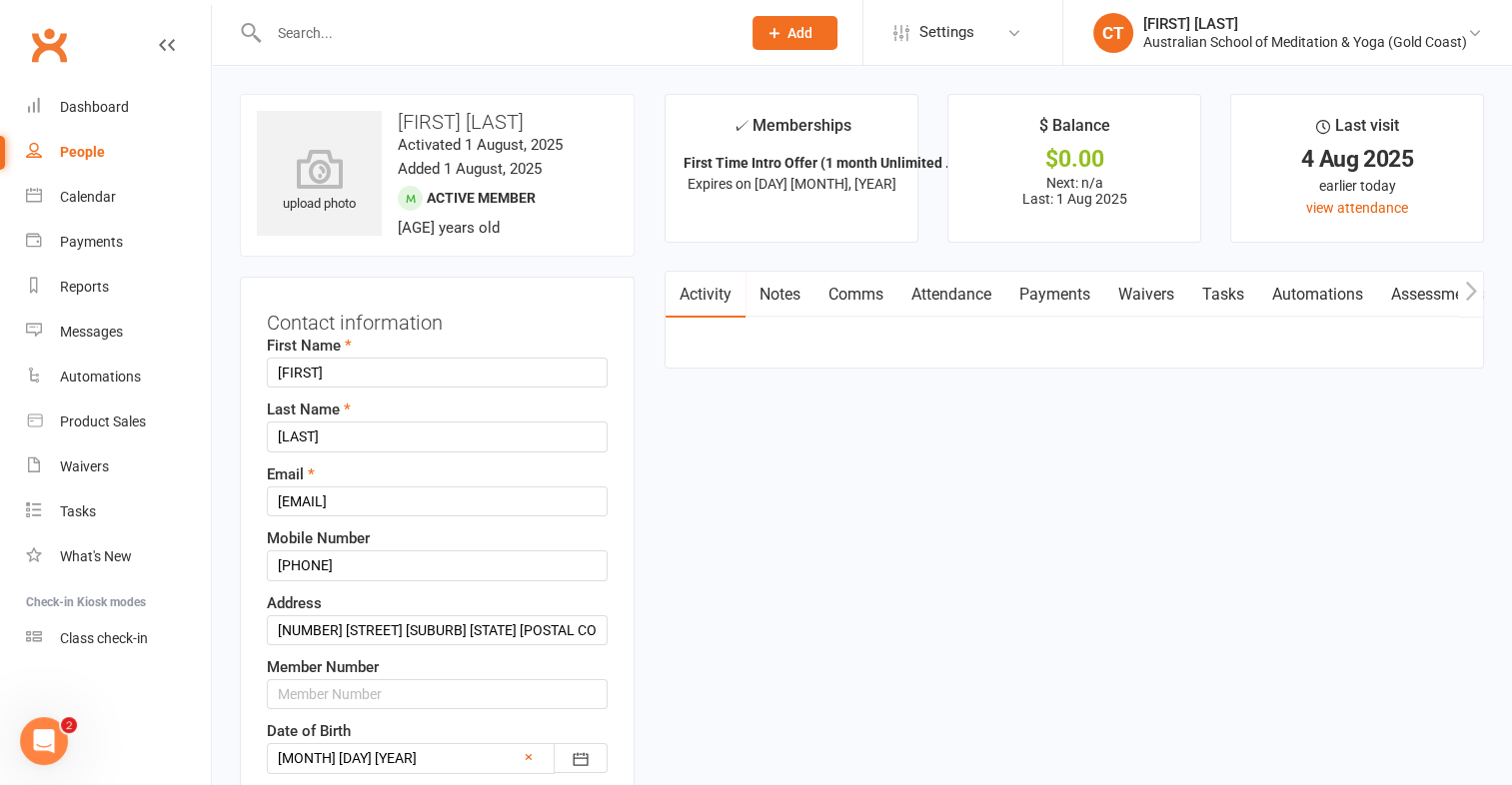 scroll, scrollTop: 94, scrollLeft: 0, axis: vertical 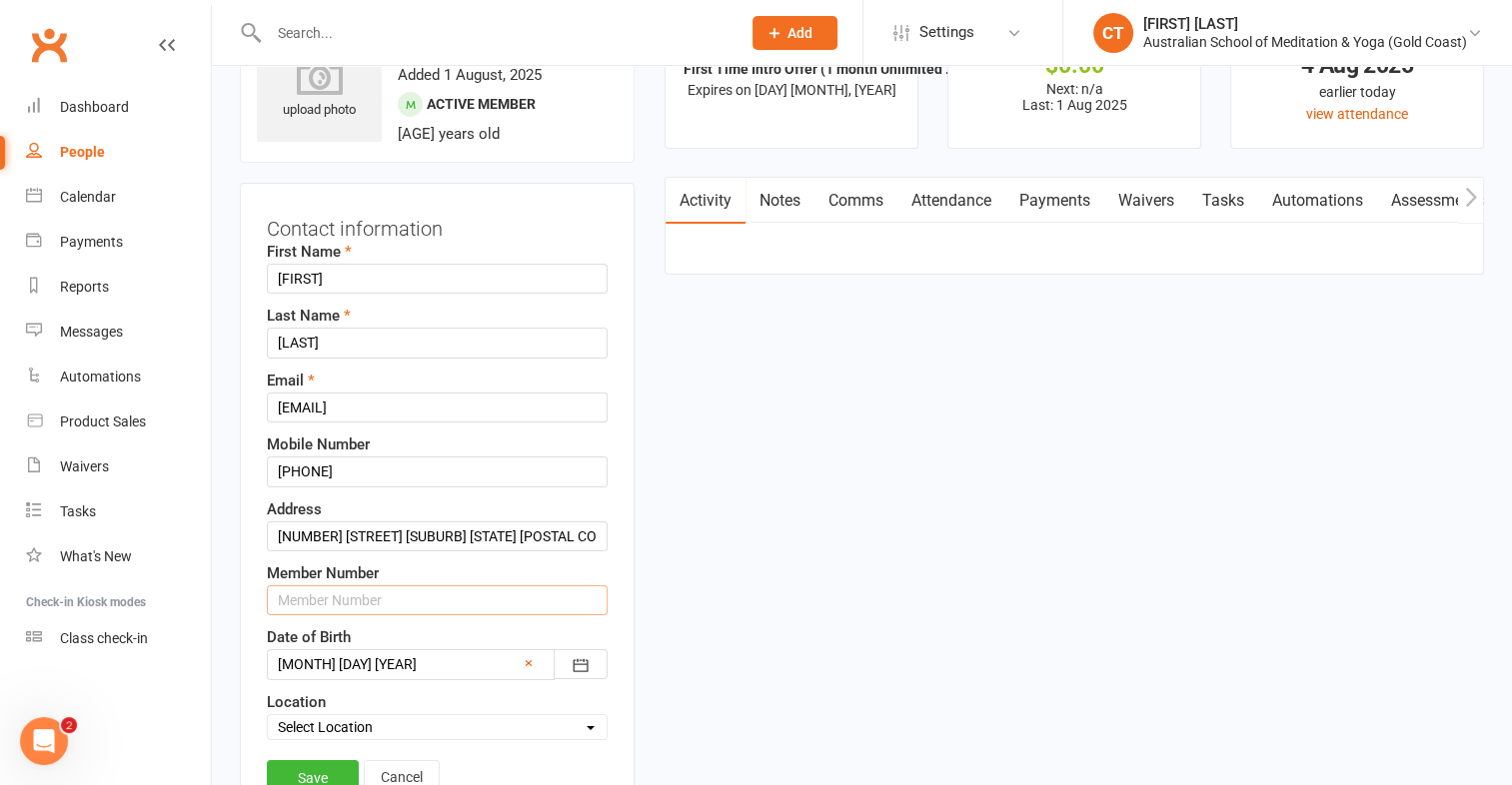 click at bounding box center (437, 600) 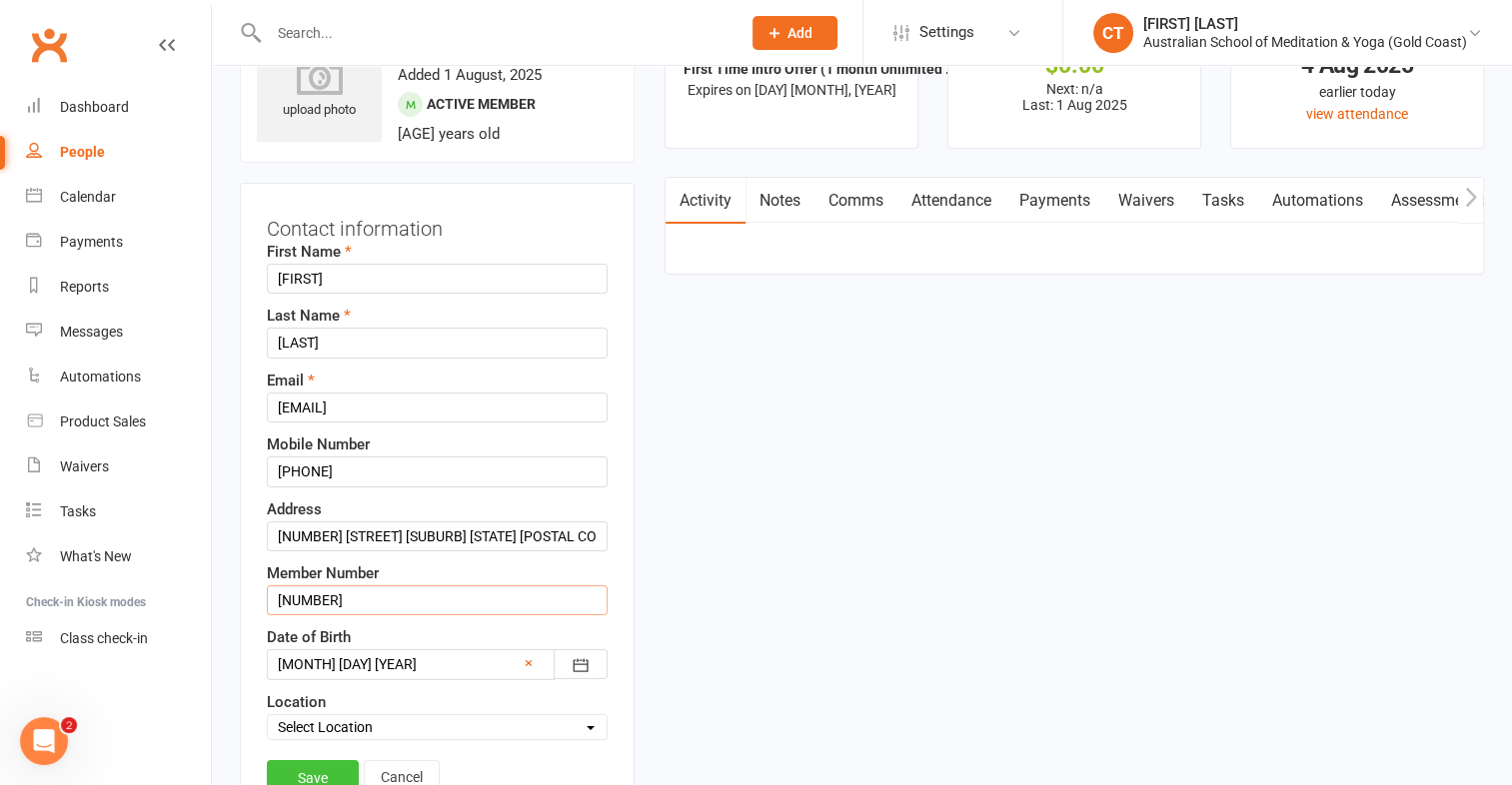 type on "2569" 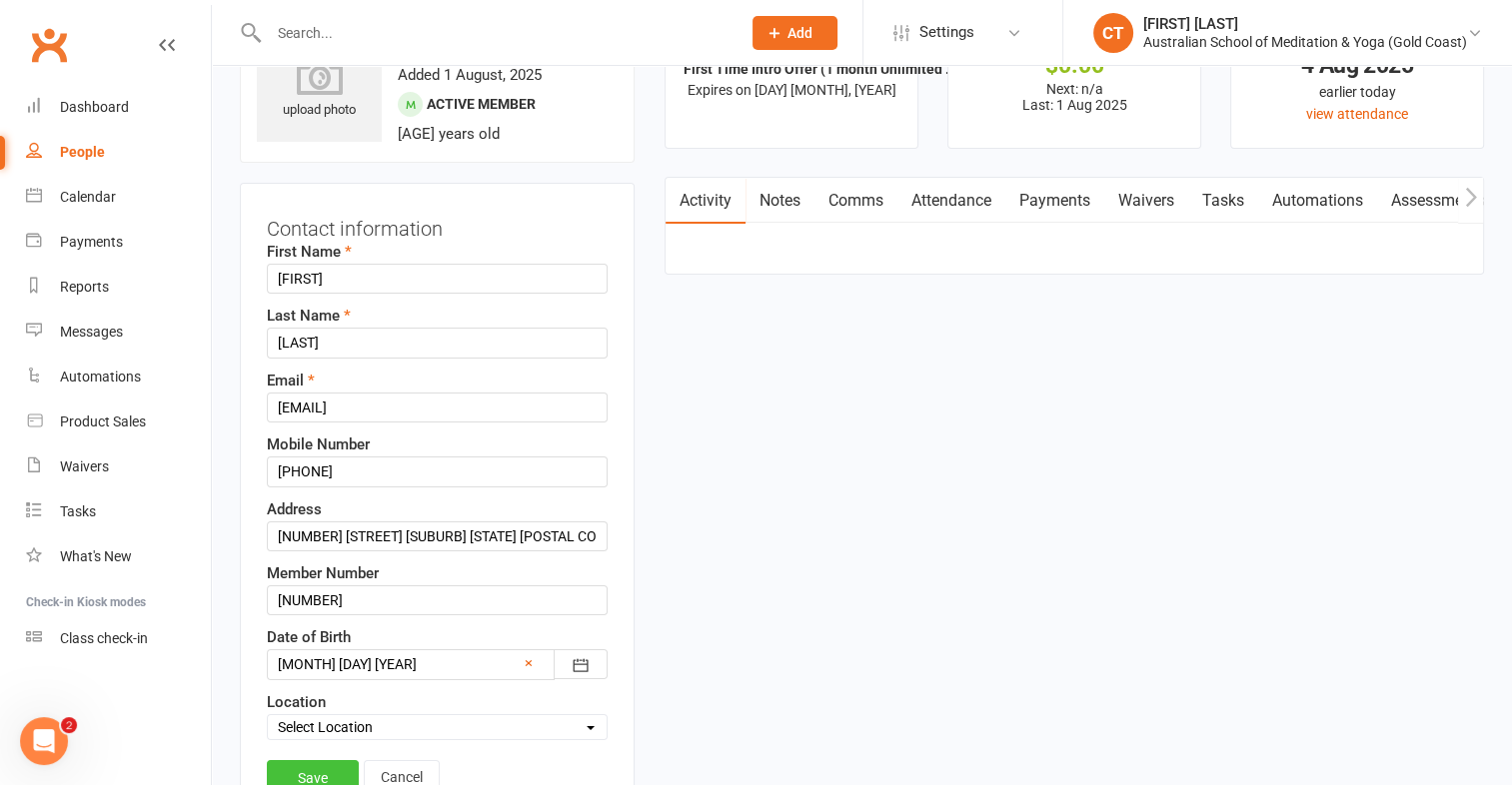 click on "Save" at bounding box center (313, 778) 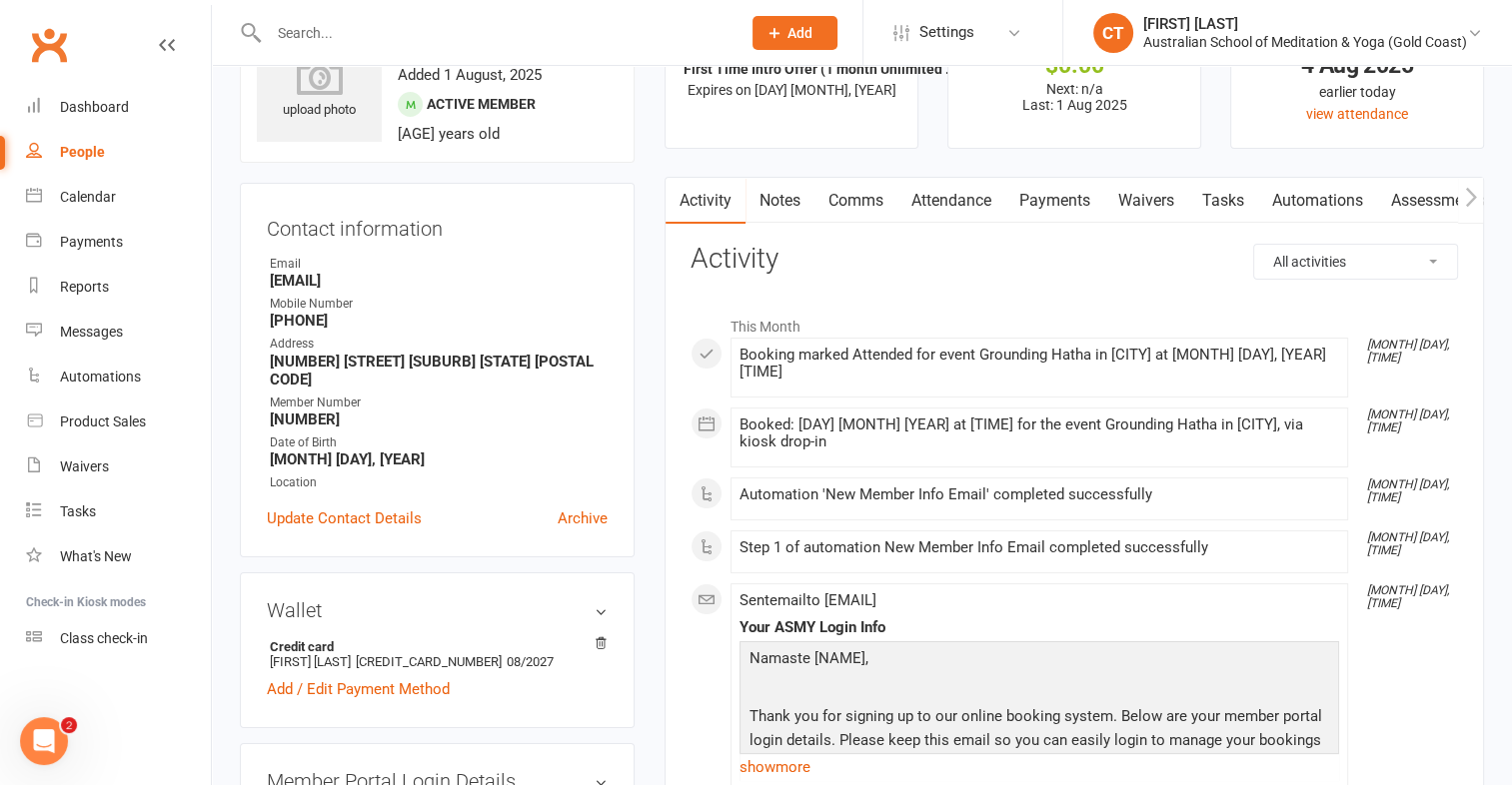 click on "People" at bounding box center [82, 152] 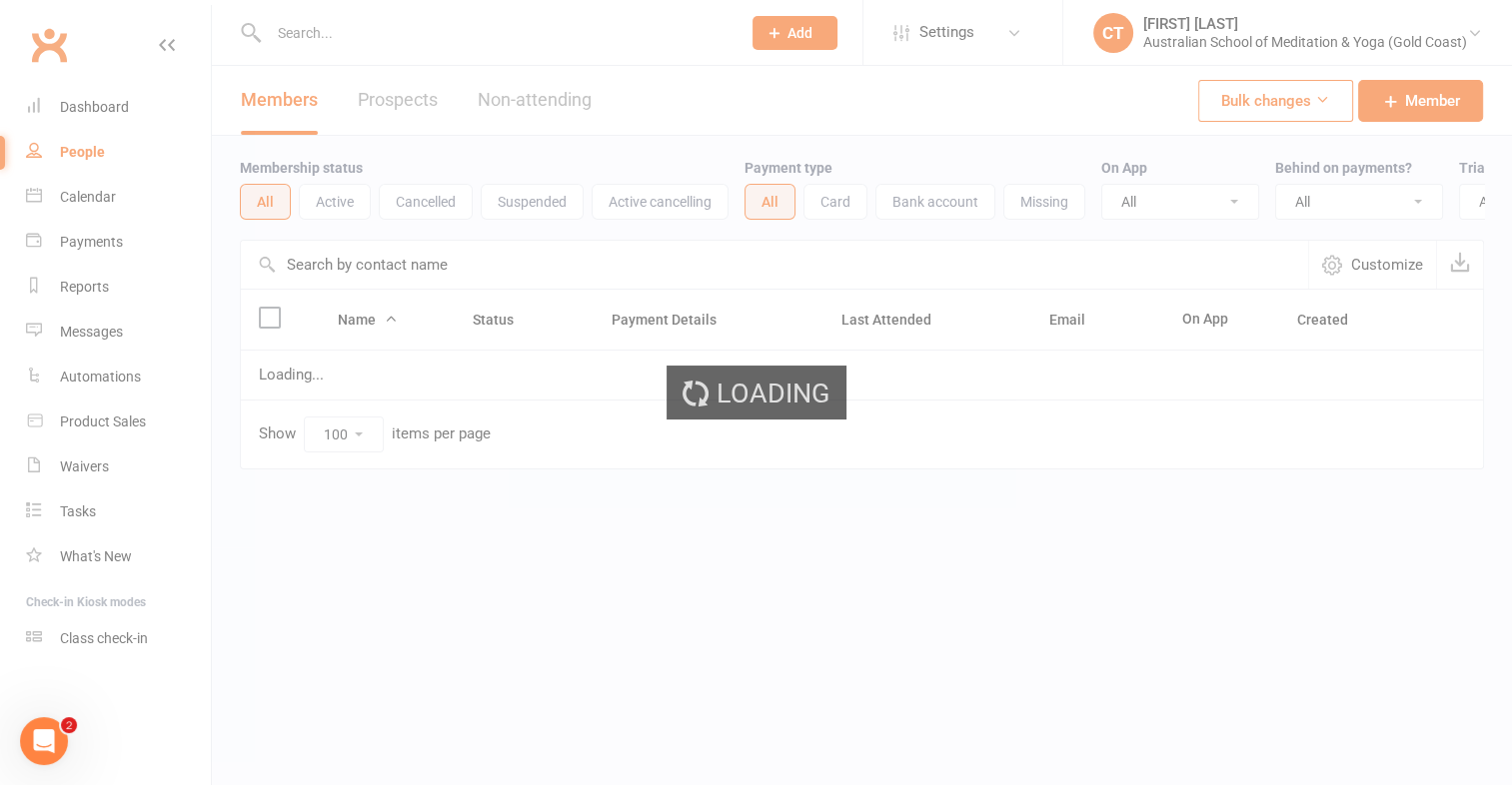 scroll, scrollTop: 0, scrollLeft: 0, axis: both 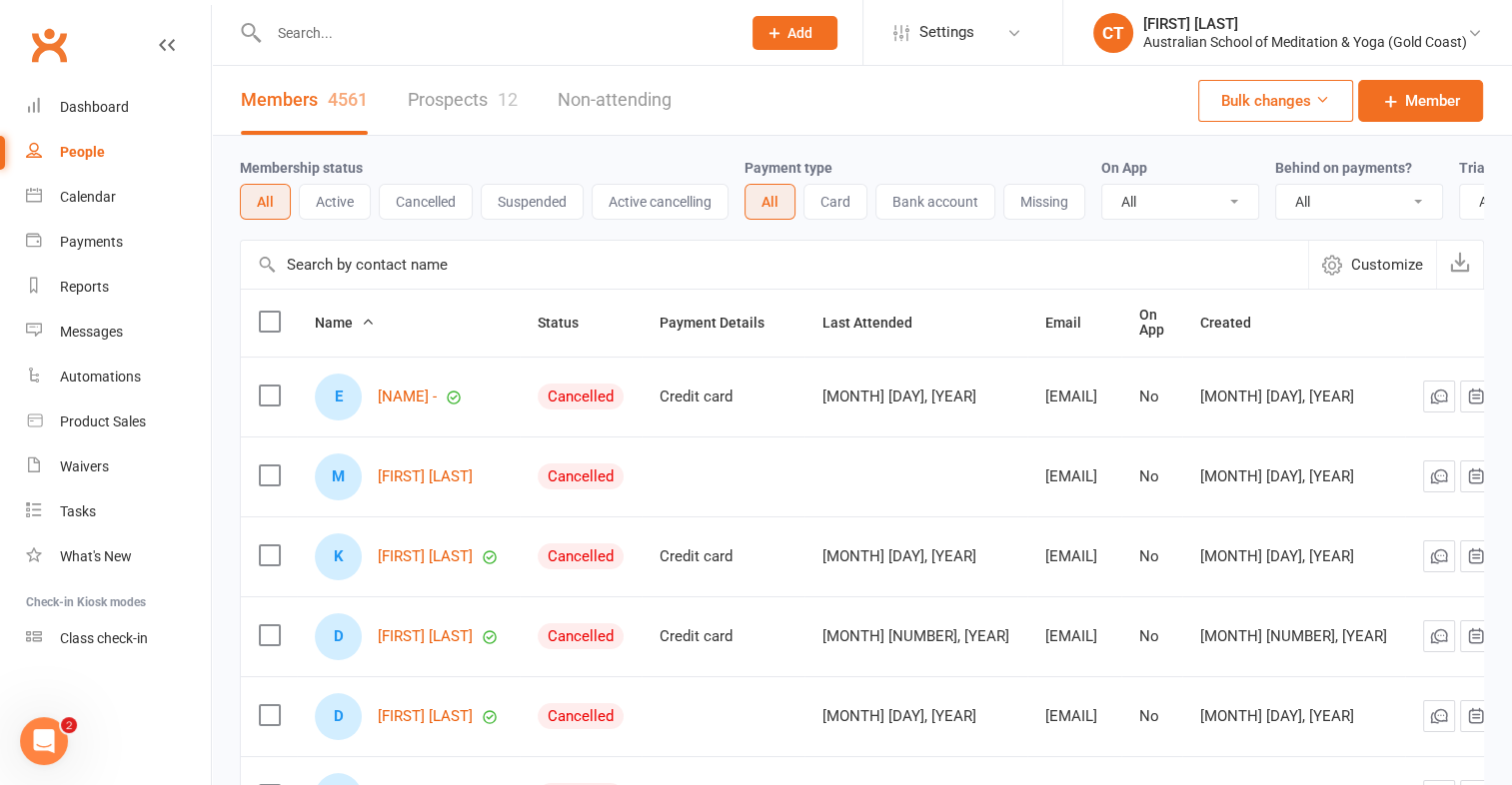 click at bounding box center [495, 33] 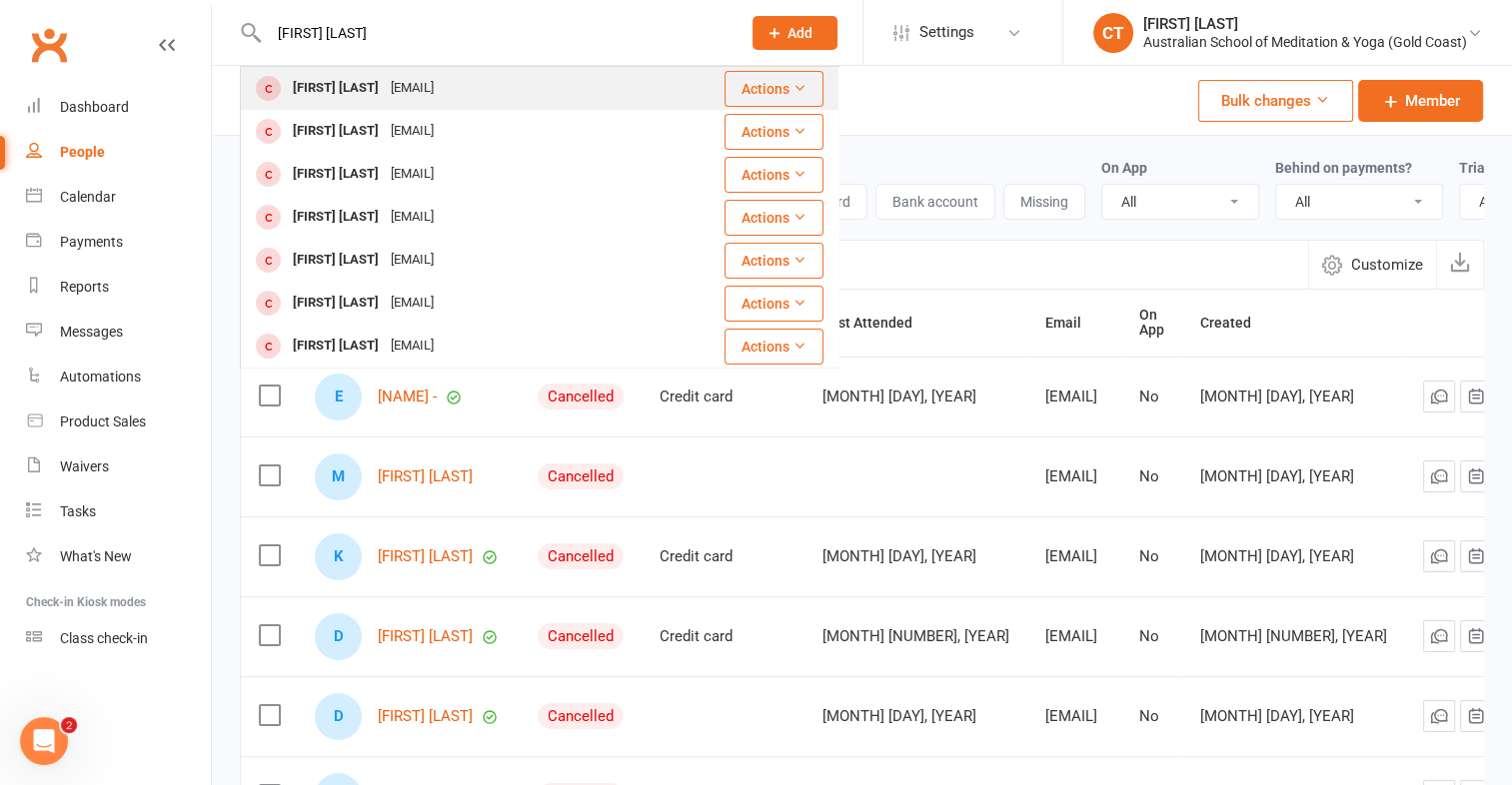 type on "danielle sm" 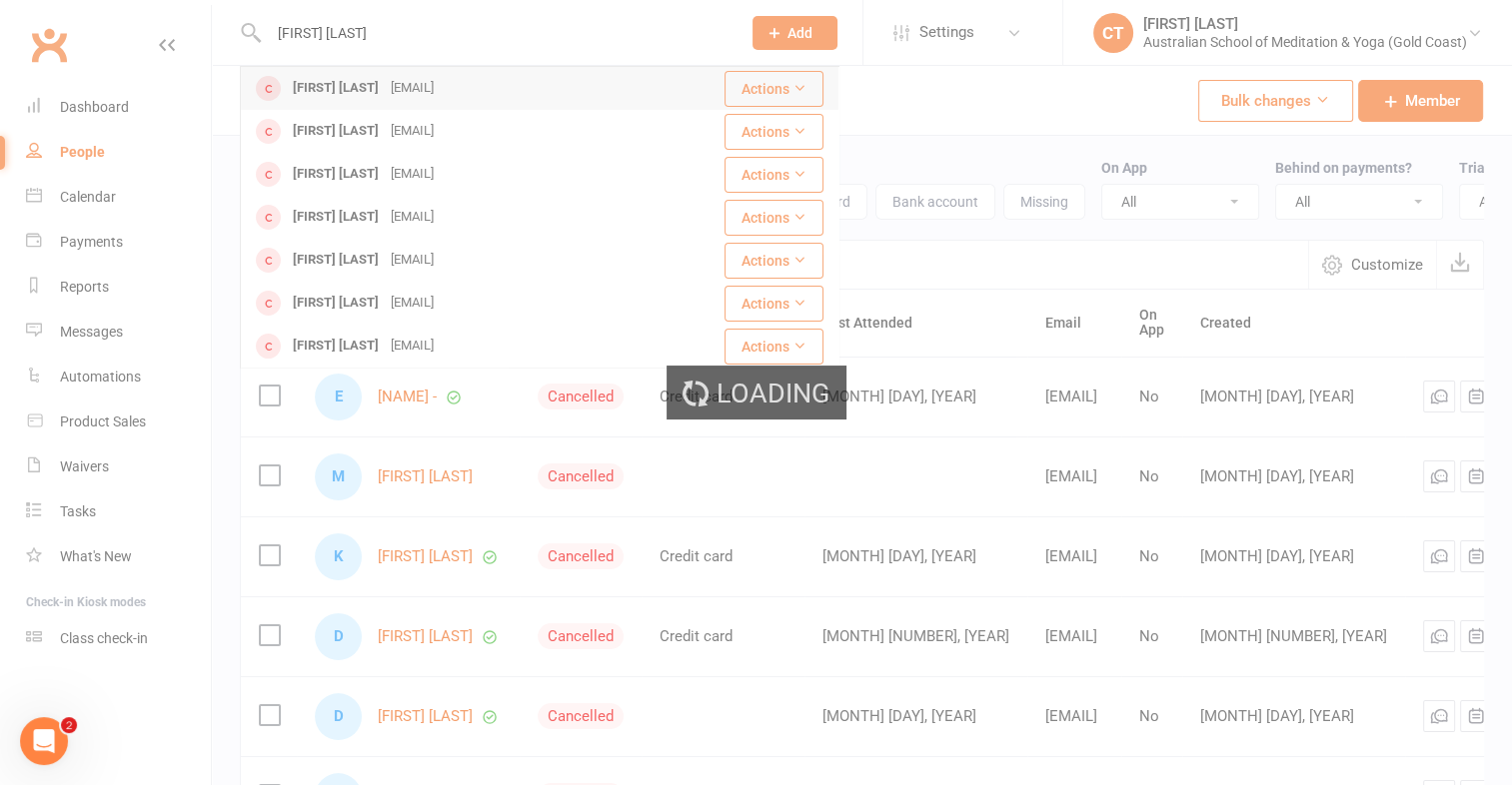 type 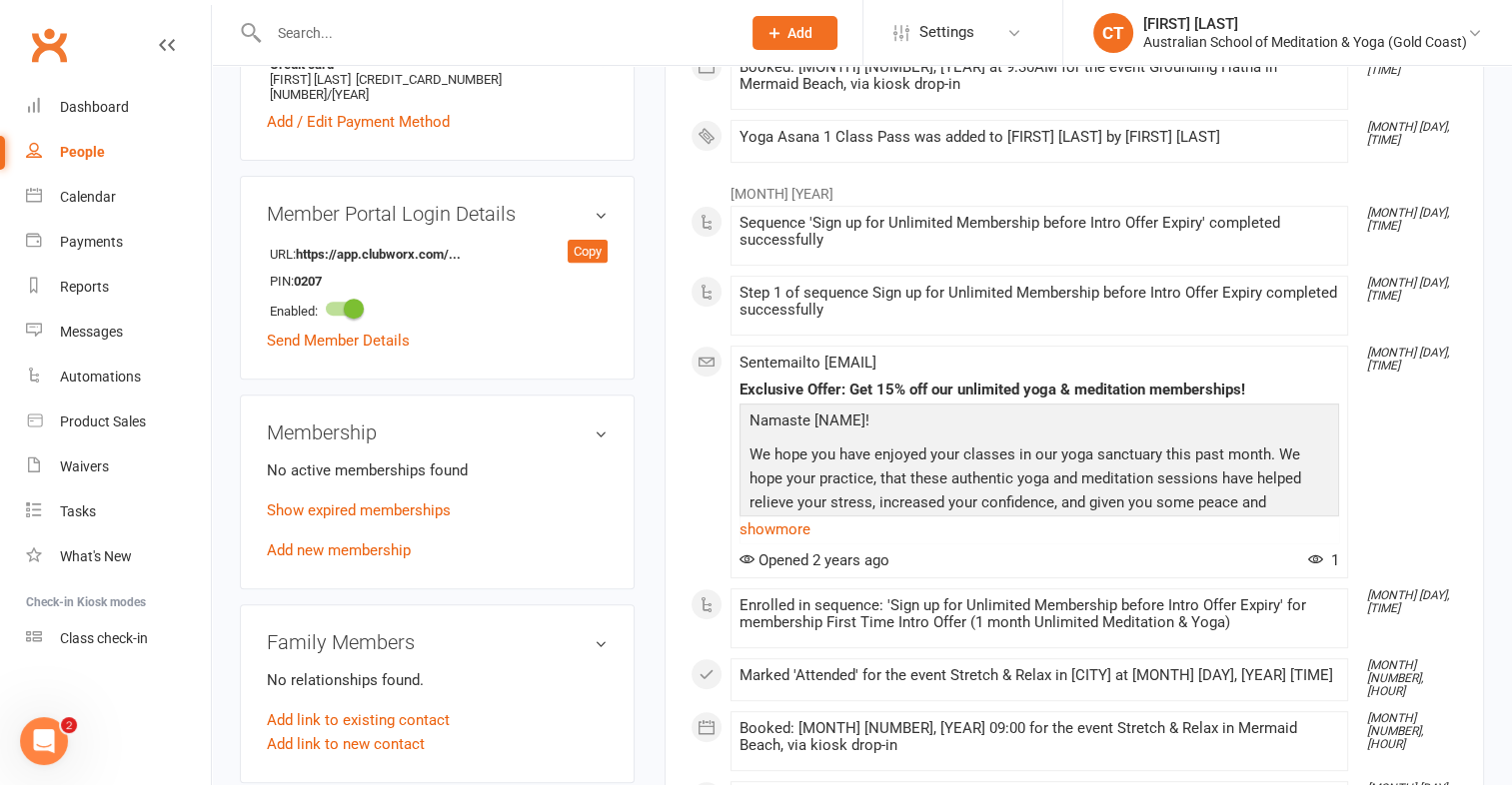 scroll, scrollTop: 694, scrollLeft: 0, axis: vertical 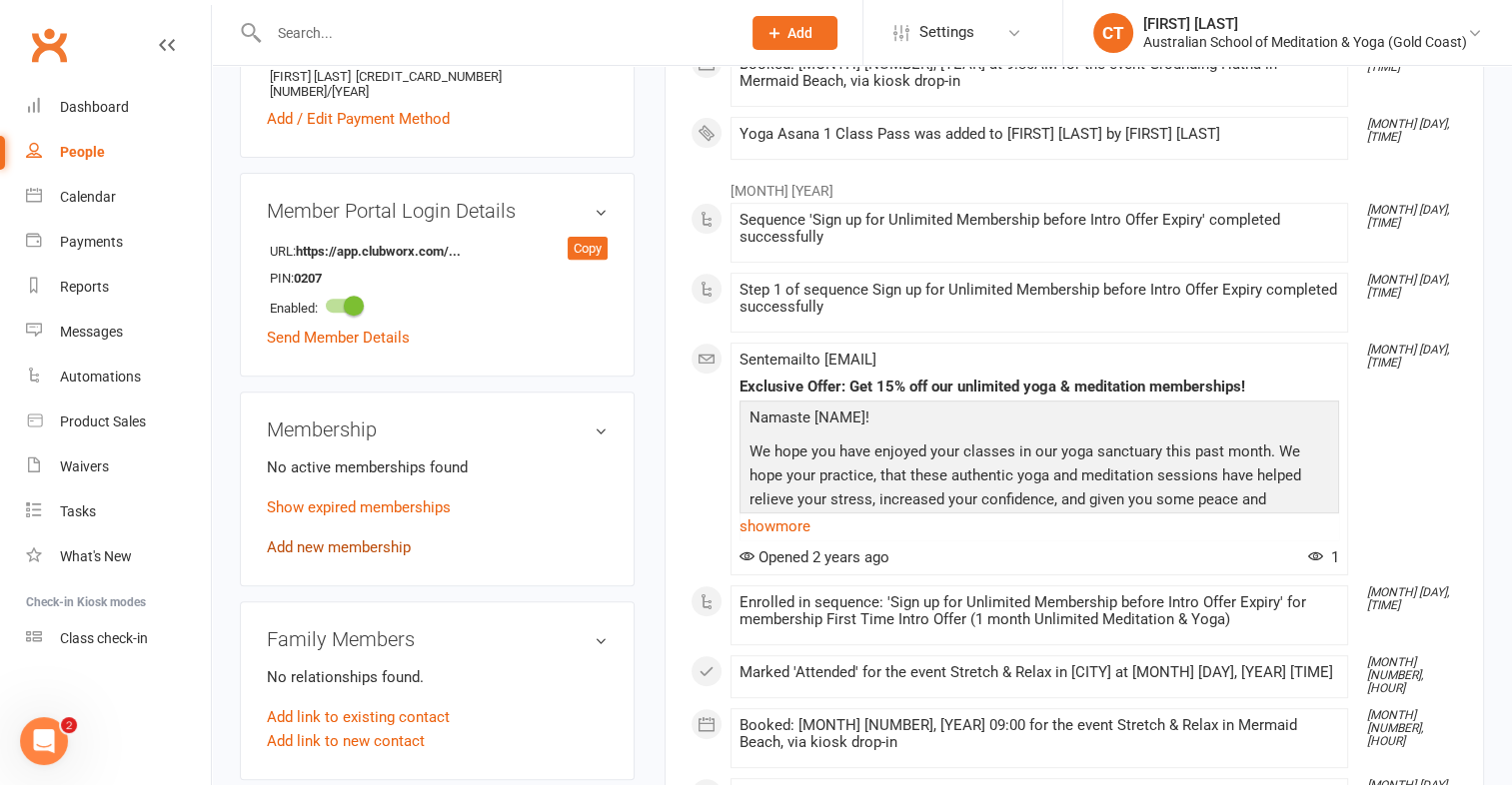 click on "Add new membership" at bounding box center (339, 547) 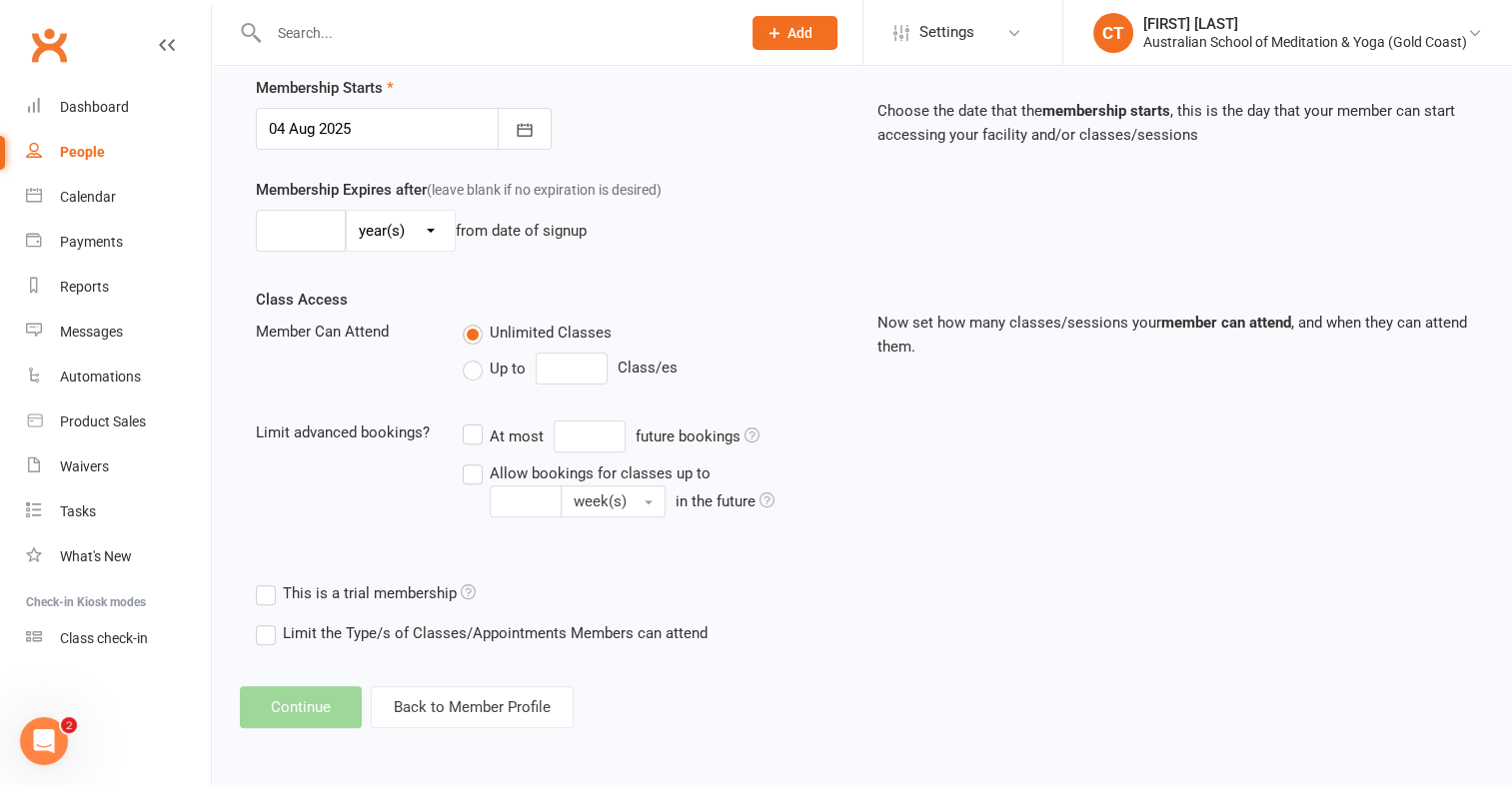 scroll, scrollTop: 0, scrollLeft: 0, axis: both 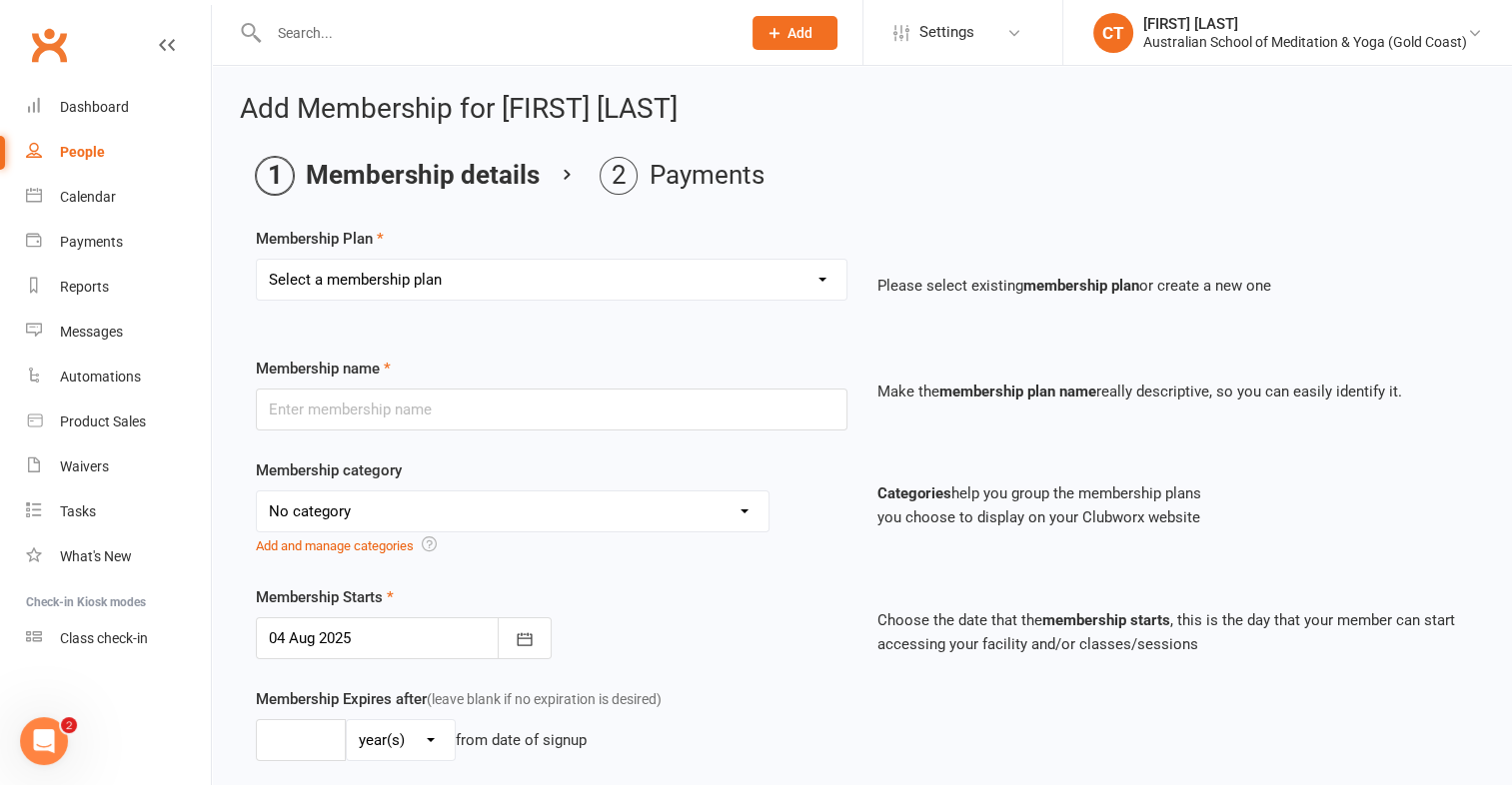 click on "Select a membership plan First Time Intro Offer (1 month Unlimited Meditation & Yoga) 1 Year Unlimited Membership - Weekly Recurring Payments Mindful Kids Meditation & Yoga Membership Mindful Kids Meditation & Yoga Membership (Concession) Yoga Asana 1 Class Pass Yoga Asana 1 Class Pass (Concession) Meditation 1 Class Pass [1 x $5] Community Yoga 1 Class Pass (1 x $5 class) CLASS PASS: 1 Yoga or Meditation Class Mindful Kids Meditation & Yoga 1 Class Pass Mindful Kids Meditation & Yoga 1 Class Pass (Concession/More Than One) Mindful Parents 1 Class Pass (For Tues Stretch & Relax) Labrador/Nerang Yoga 5 Class Pass Labrador/Nerang Yoga 10 Class Pass Teachers/Complimentary (MANAGEMENT USE ONLY) FIRST RESPONDERS 3 Month Pass Workshop 1 Month Membership (MANAGEMENT USE ONLY) Free! 1 Yoga or Meditation Class 12 Yoga Asana Class Pass 6 Yoga Asana Class Pass 7 Day Holiday Membership 6 Month Unlimited Membership - Weekly Recurring Payments 20 Yoga Asana Class Pass 12 Yoga Asana Class Pass (Concession)" at bounding box center [552, 280] 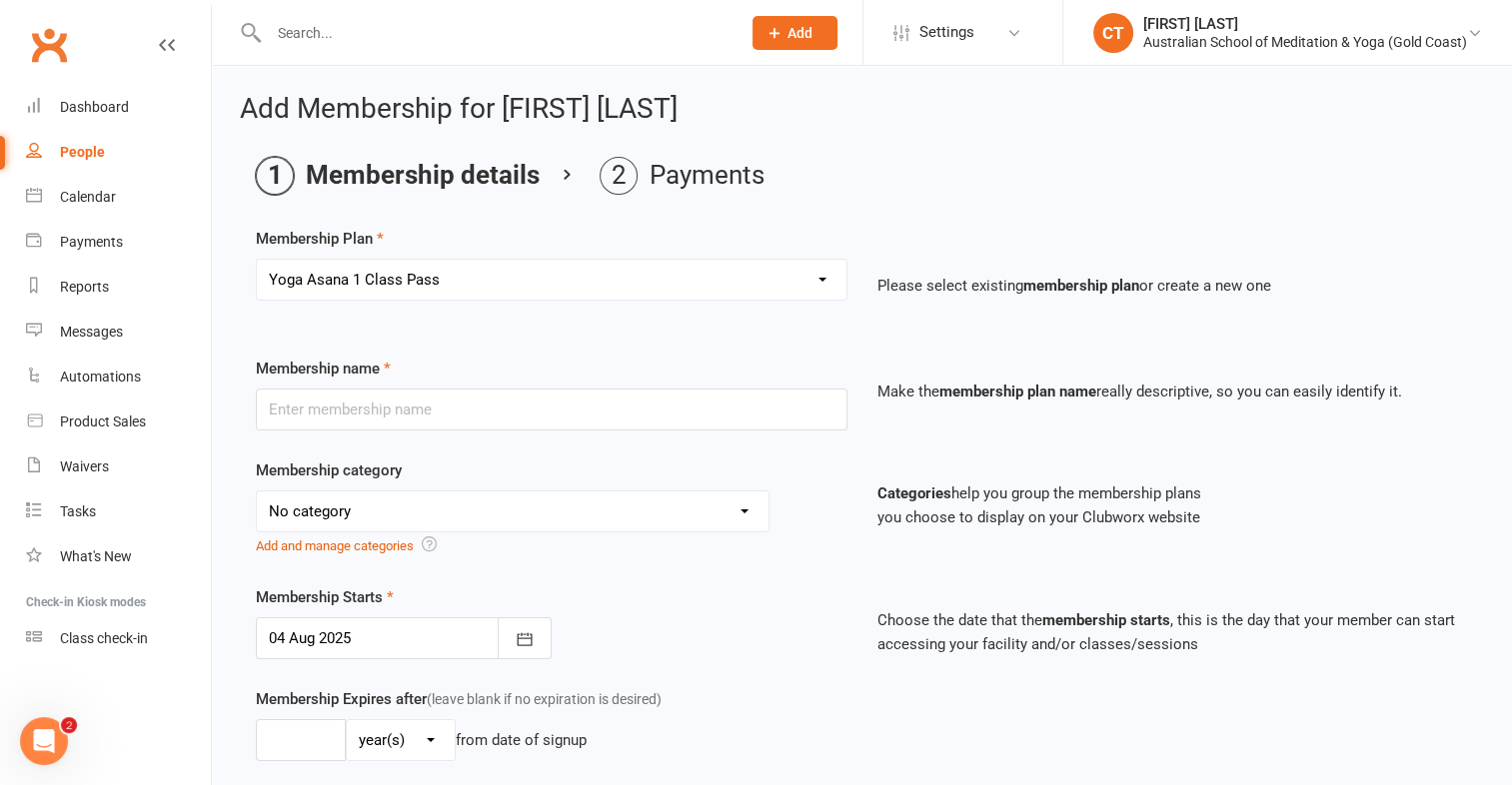 click on "Select a membership plan First Time Intro Offer (1 month Unlimited Meditation & Yoga) 1 Year Unlimited Membership - Weekly Recurring Payments Mindful Kids Meditation & Yoga Membership Mindful Kids Meditation & Yoga Membership (Concession) Yoga Asana 1 Class Pass Yoga Asana 1 Class Pass (Concession) Meditation 1 Class Pass [1 x $5] Community Yoga 1 Class Pass (1 x $5 class) CLASS PASS: 1 Yoga or Meditation Class Mindful Kids Meditation & Yoga 1 Class Pass Mindful Kids Meditation & Yoga 1 Class Pass (Concession/More Than One) Mindful Parents 1 Class Pass (For Tues Stretch & Relax) Labrador/Nerang Yoga 5 Class Pass Labrador/Nerang Yoga 10 Class Pass Teachers/Complimentary (MANAGEMENT USE ONLY) FIRST RESPONDERS 3 Month Pass Workshop 1 Month Membership (MANAGEMENT USE ONLY) Free! 1 Yoga or Meditation Class 12 Yoga Asana Class Pass 6 Yoga Asana Class Pass 7 Day Holiday Membership 6 Month Unlimited Membership - Weekly Recurring Payments 20 Yoga Asana Class Pass 12 Yoga Asana Class Pass (Concession)" at bounding box center [552, 280] 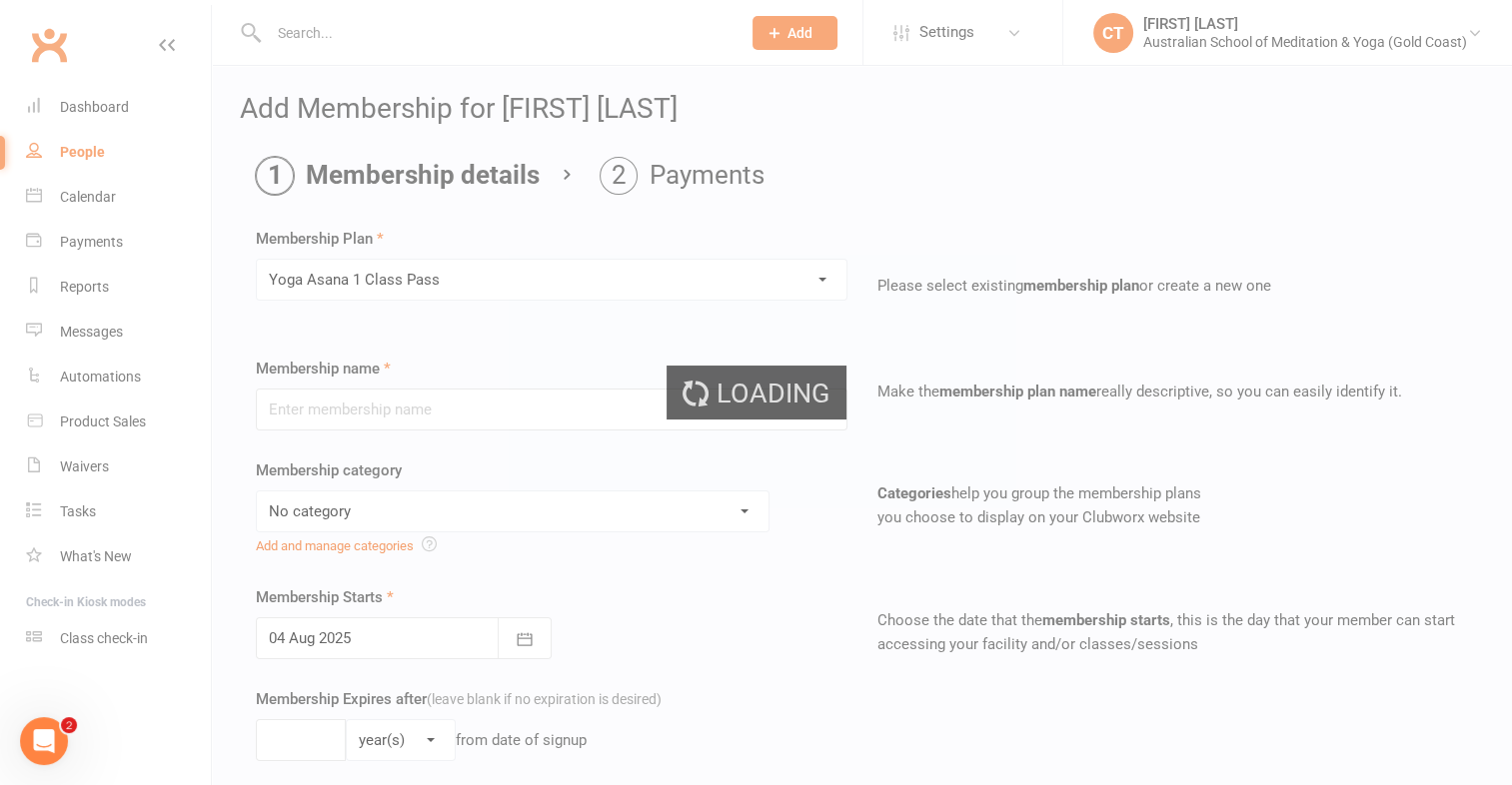 type on "Yoga Asana 1 Class Pass" 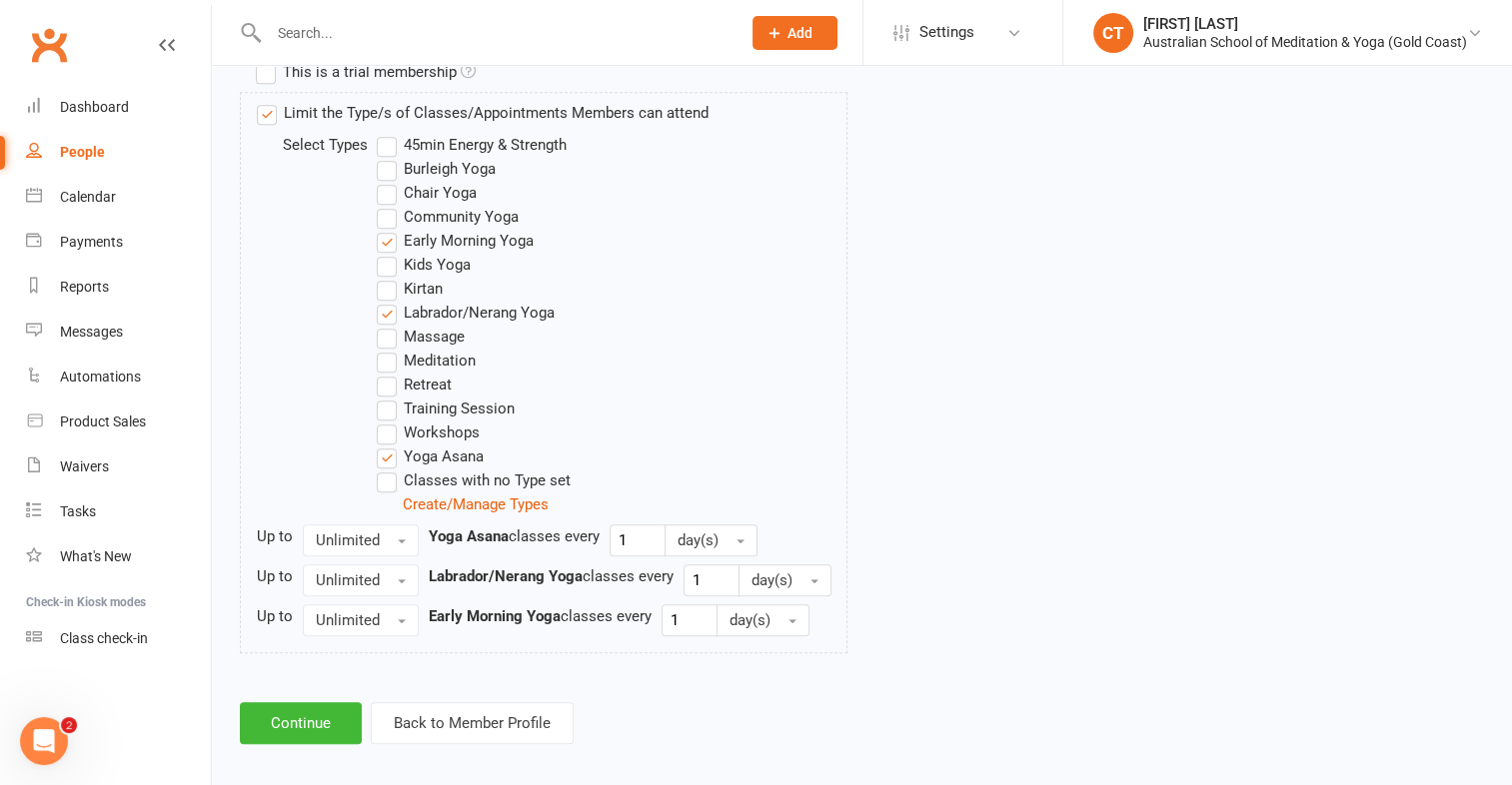 scroll, scrollTop: 1019, scrollLeft: 0, axis: vertical 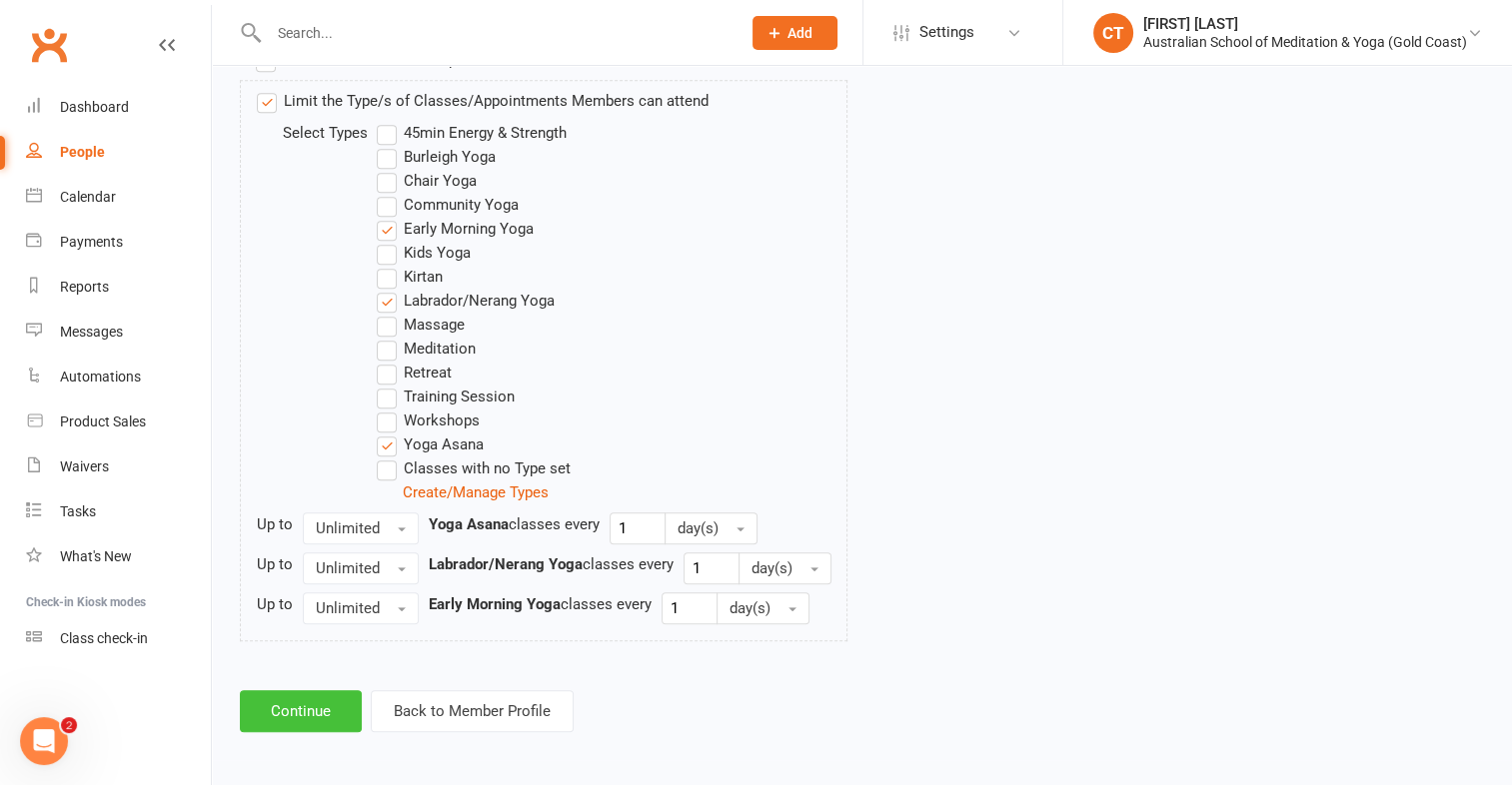 click on "Continue" at bounding box center (301, 711) 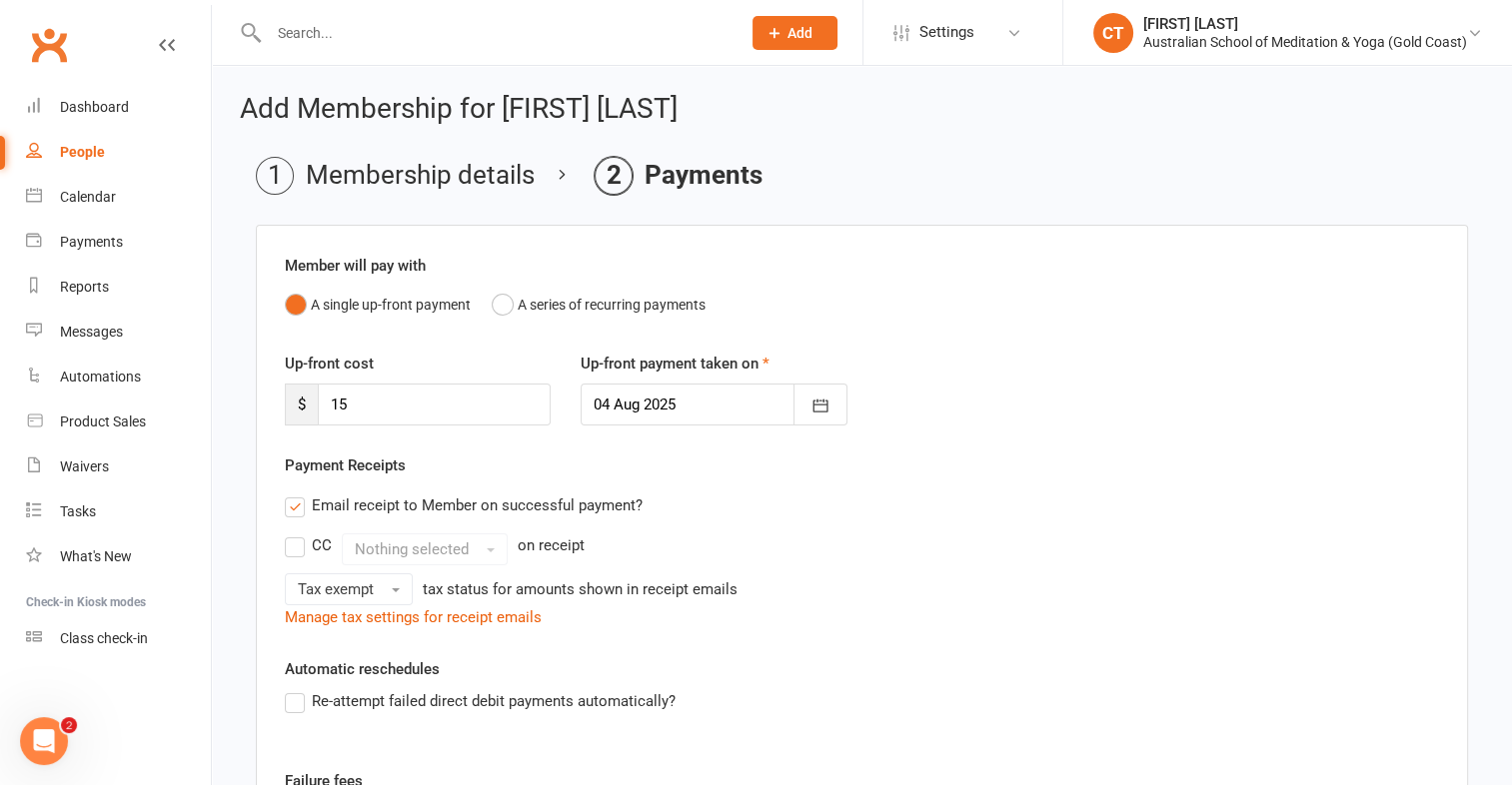 scroll, scrollTop: 380, scrollLeft: 0, axis: vertical 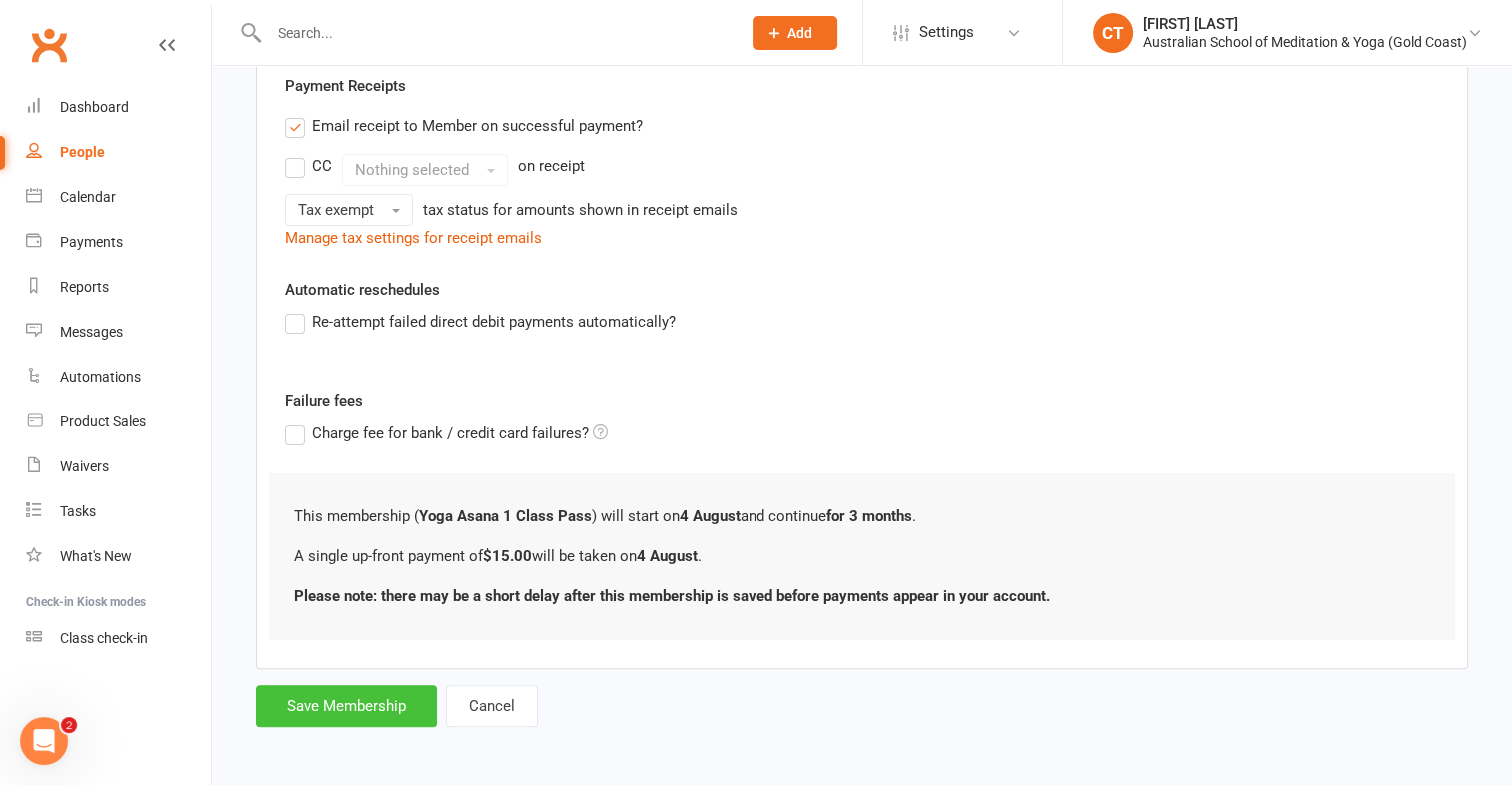 click on "Save Membership" at bounding box center (346, 706) 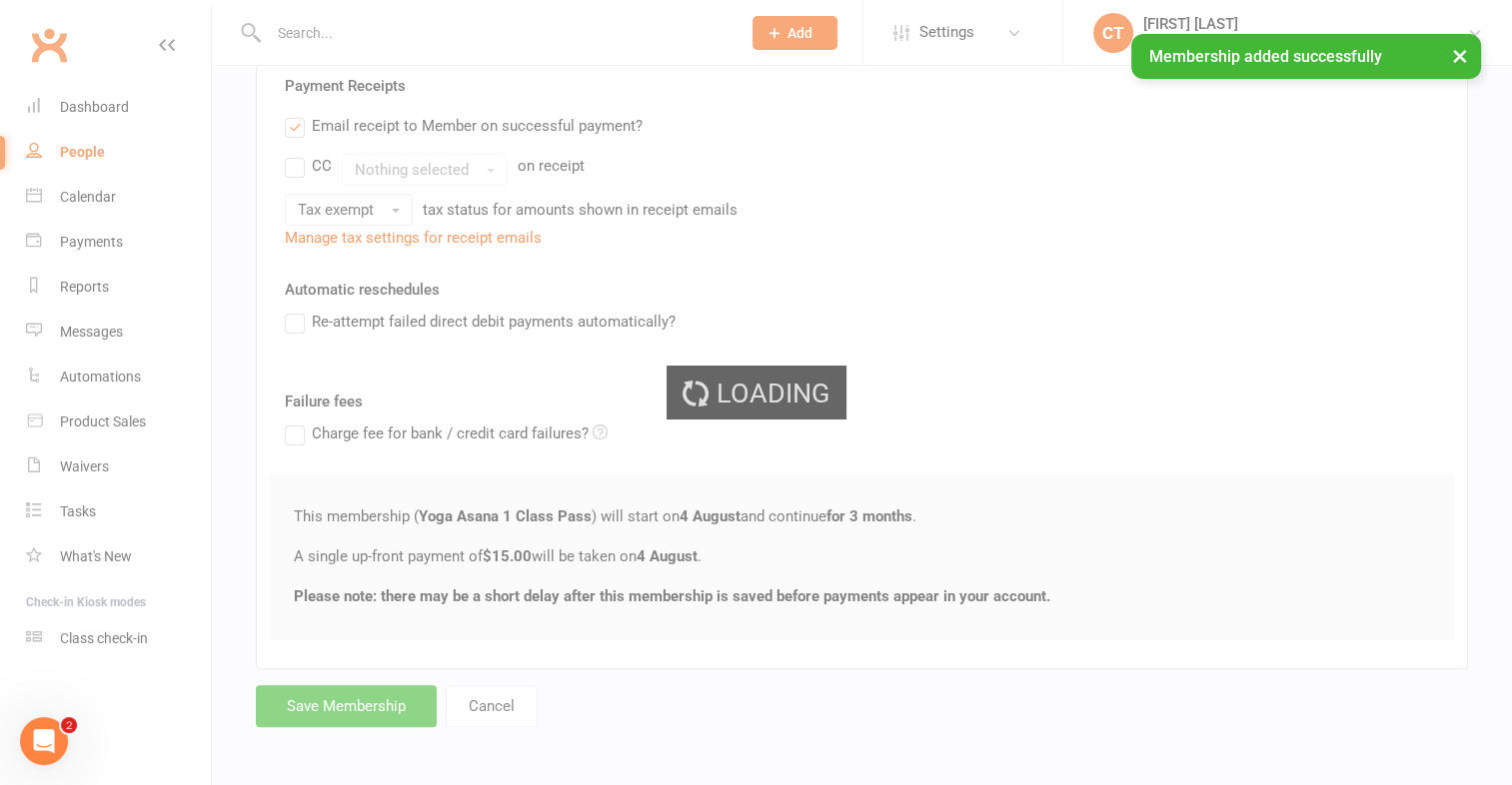 scroll, scrollTop: 0, scrollLeft: 0, axis: both 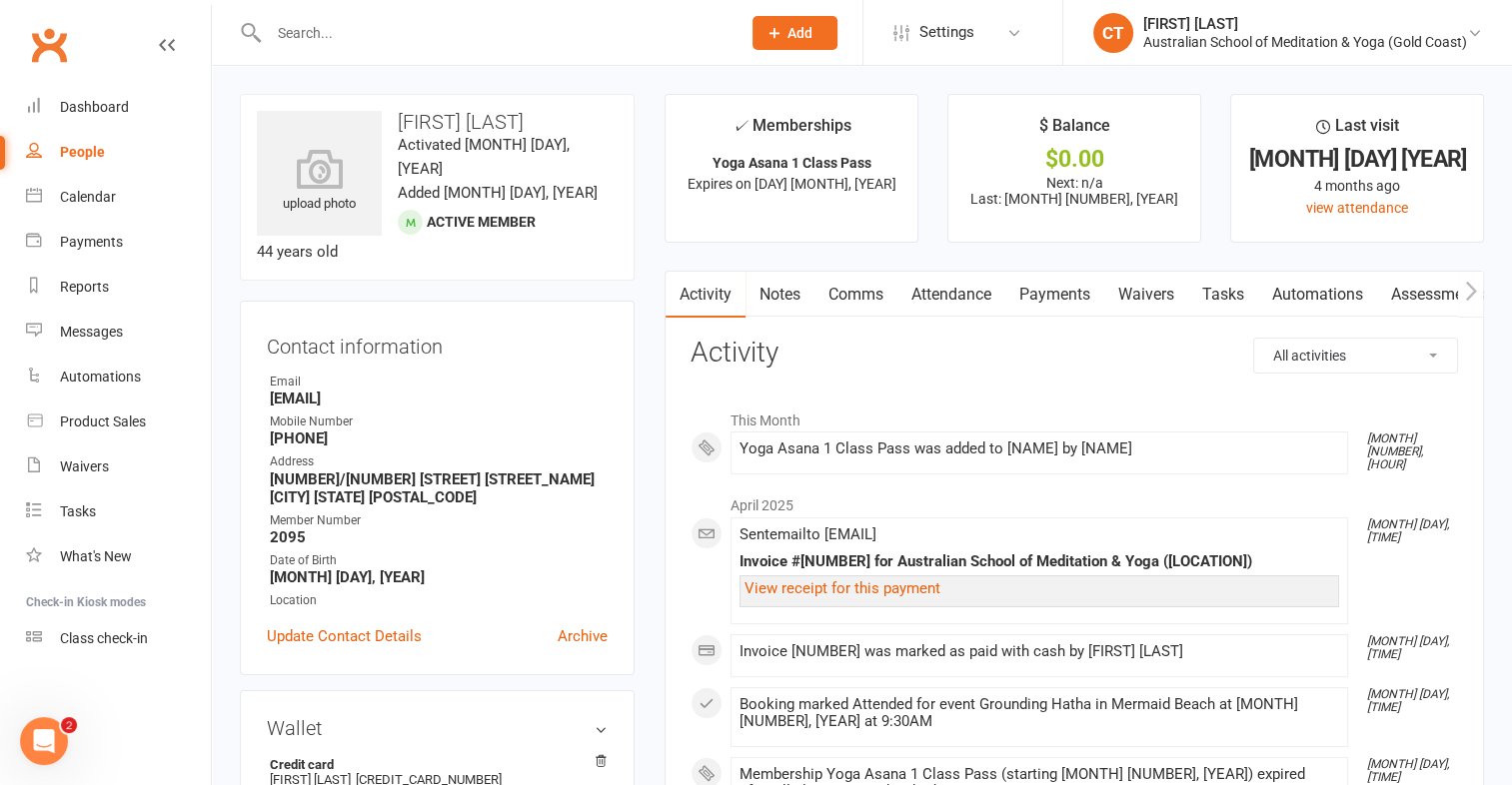 click on "Payments" at bounding box center [1054, 295] 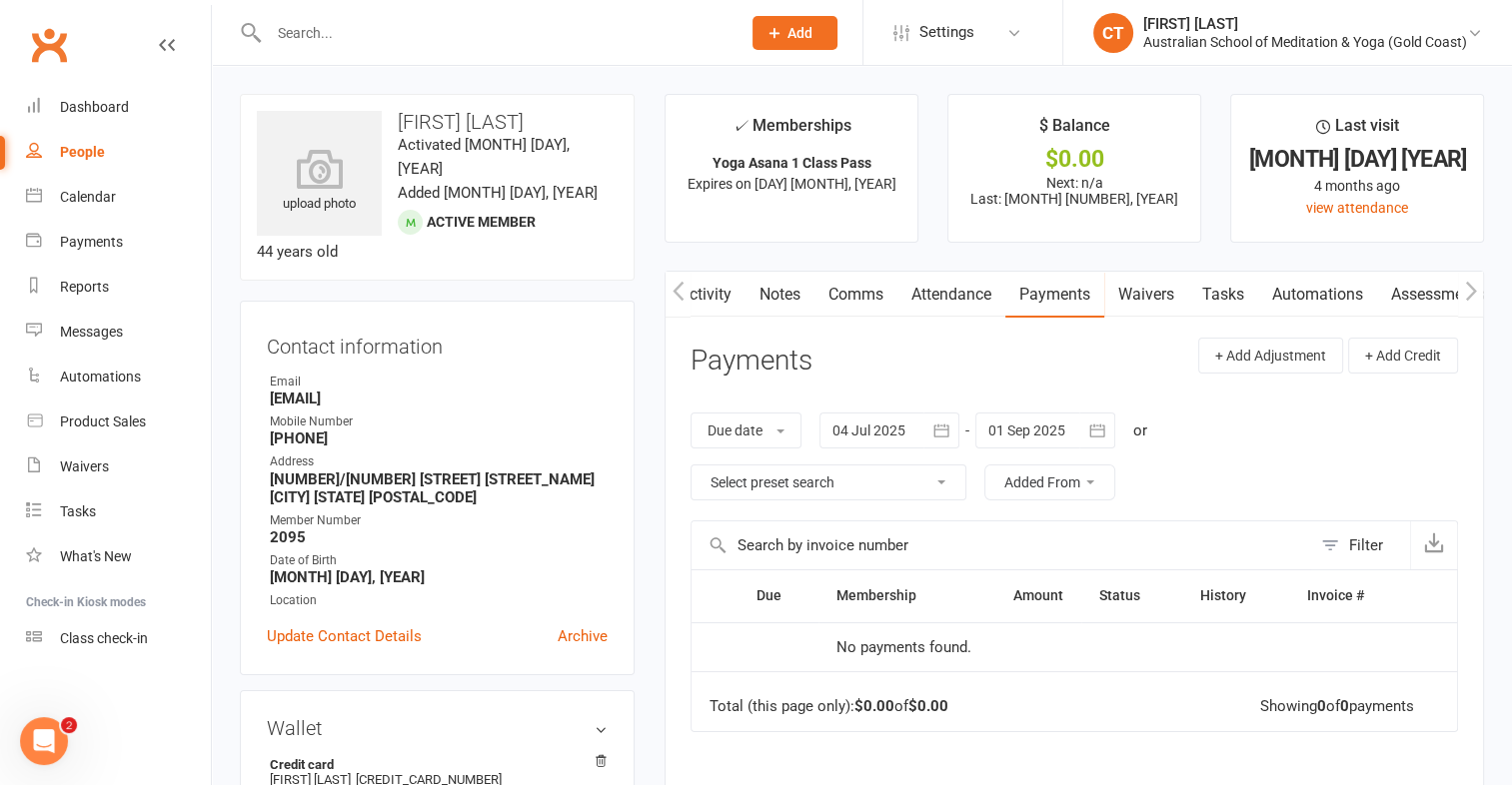 scroll, scrollTop: 0, scrollLeft: 153, axis: horizontal 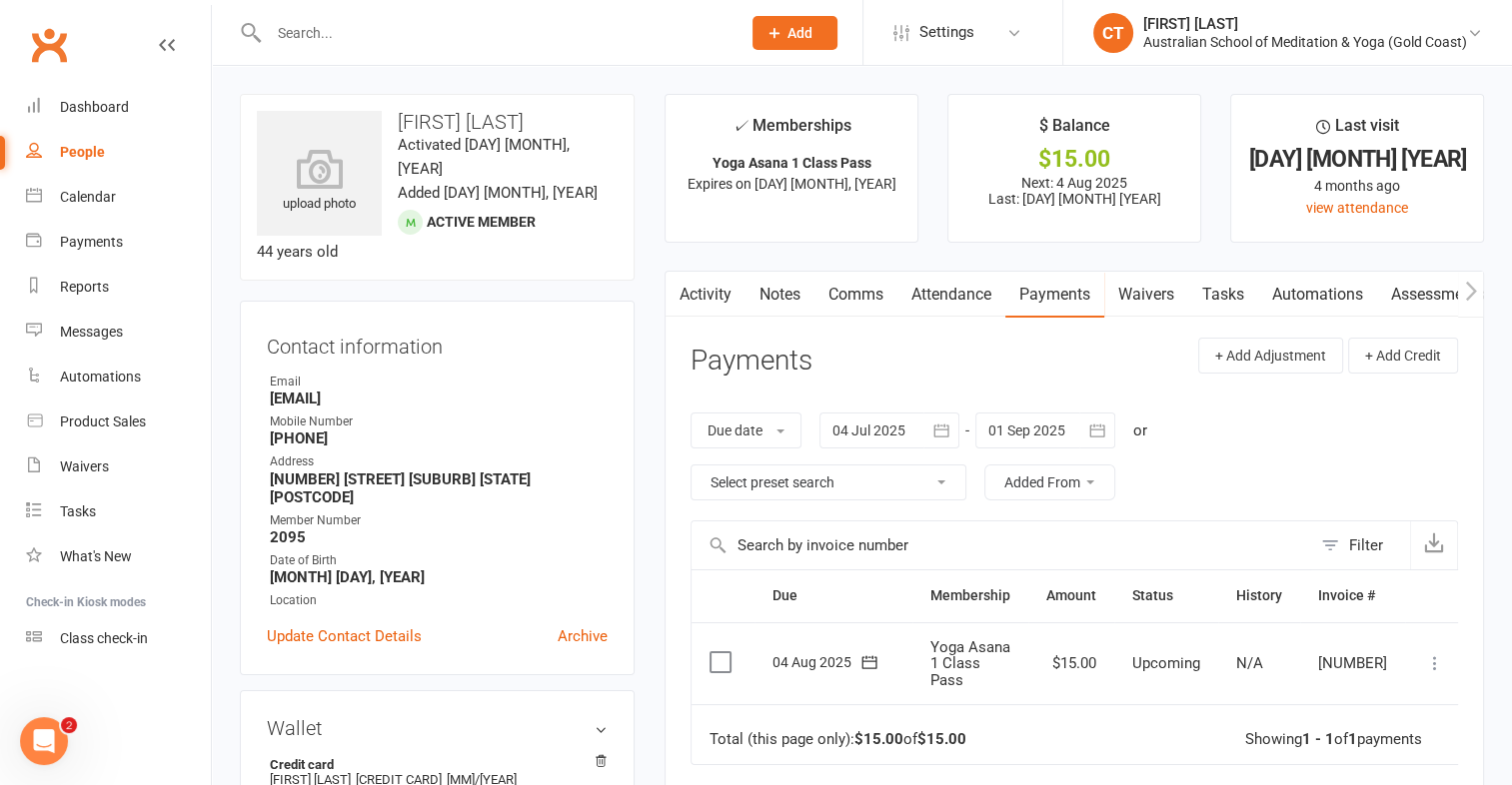 click at bounding box center [723, 662] 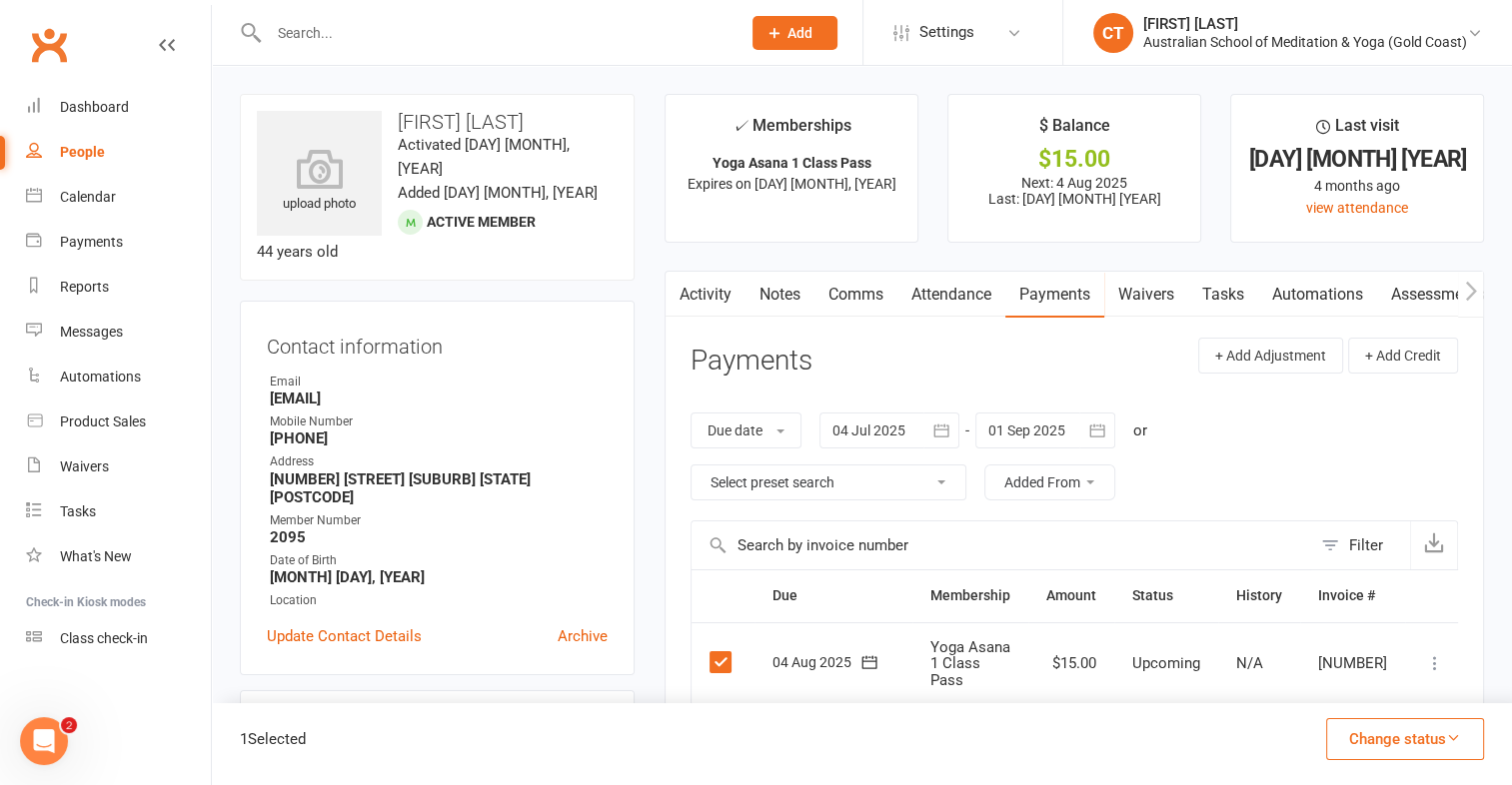 click at bounding box center (1453, 737) 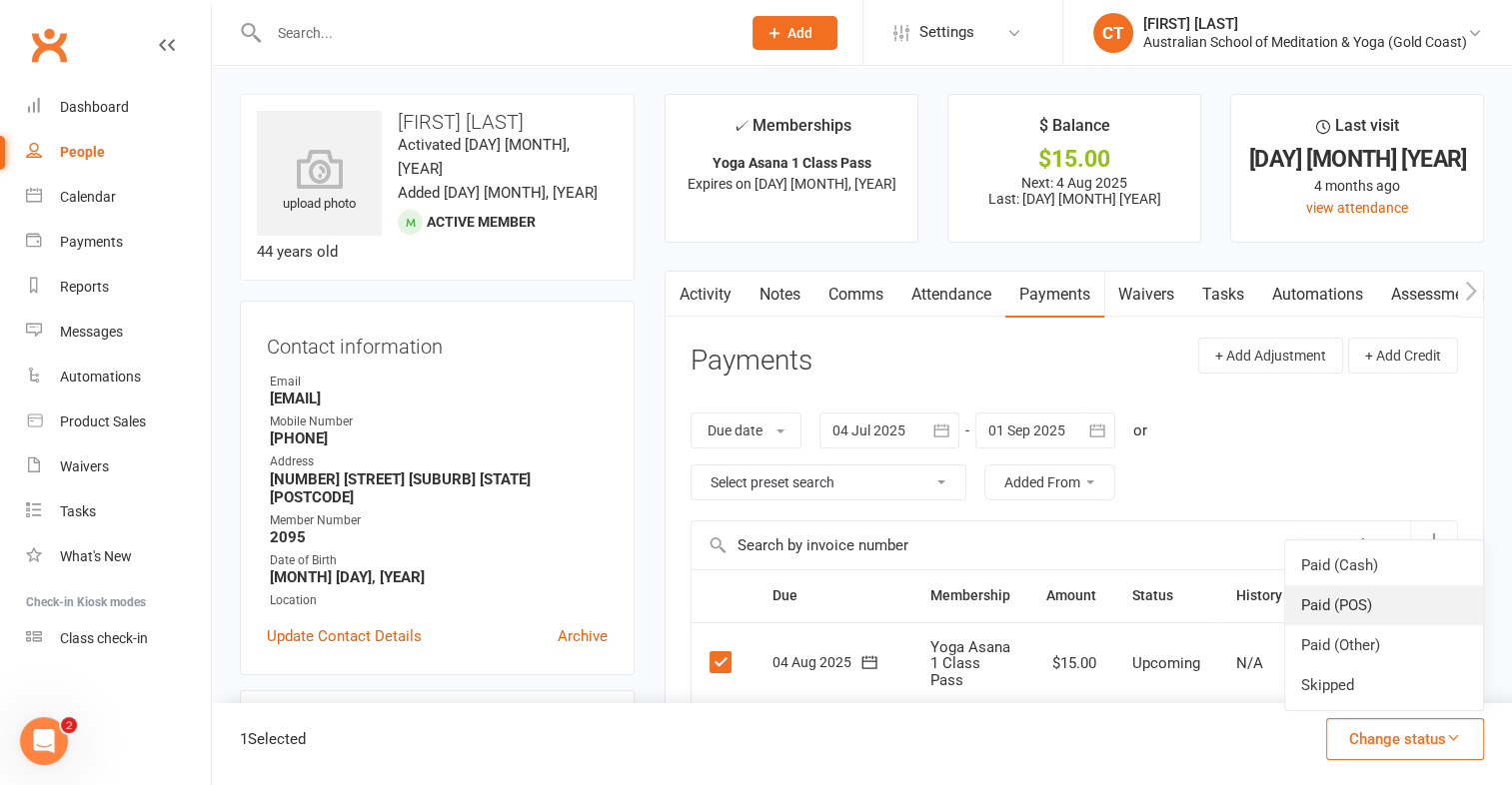 click on "Paid (POS)" at bounding box center [1384, 605] 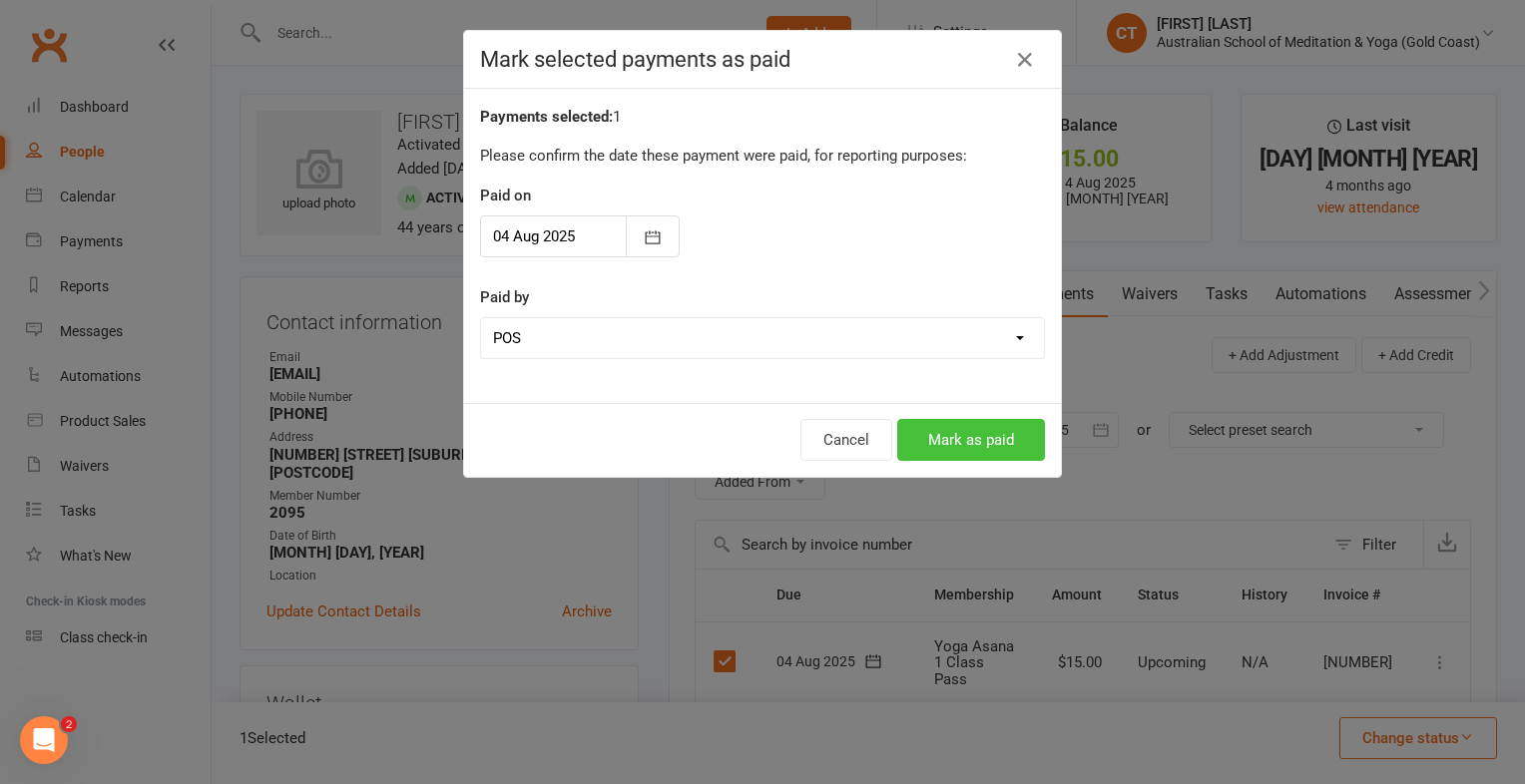 click on "Mark as paid" at bounding box center (971, 440) 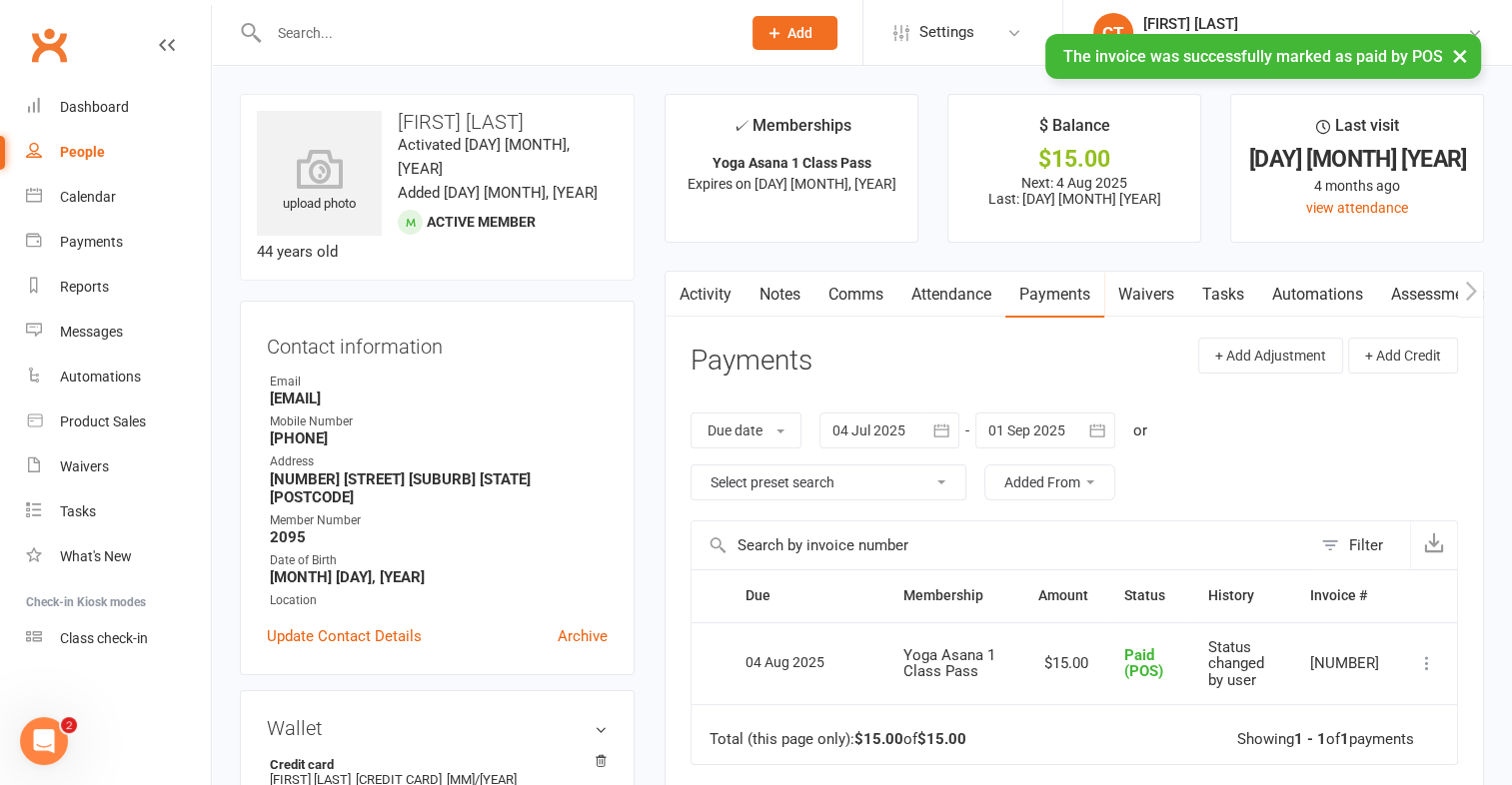 click on "People" at bounding box center [82, 152] 